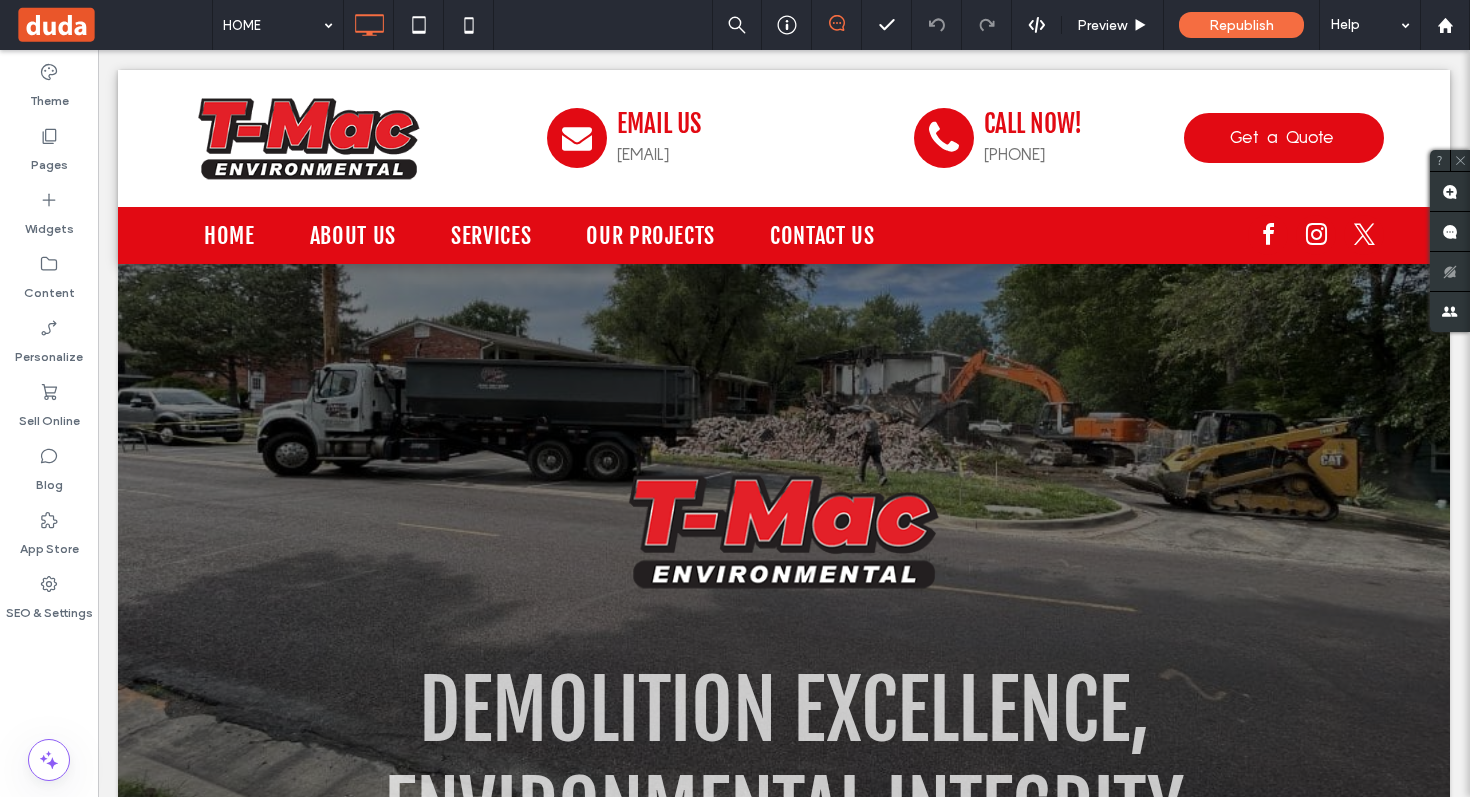scroll, scrollTop: 0, scrollLeft: 0, axis: both 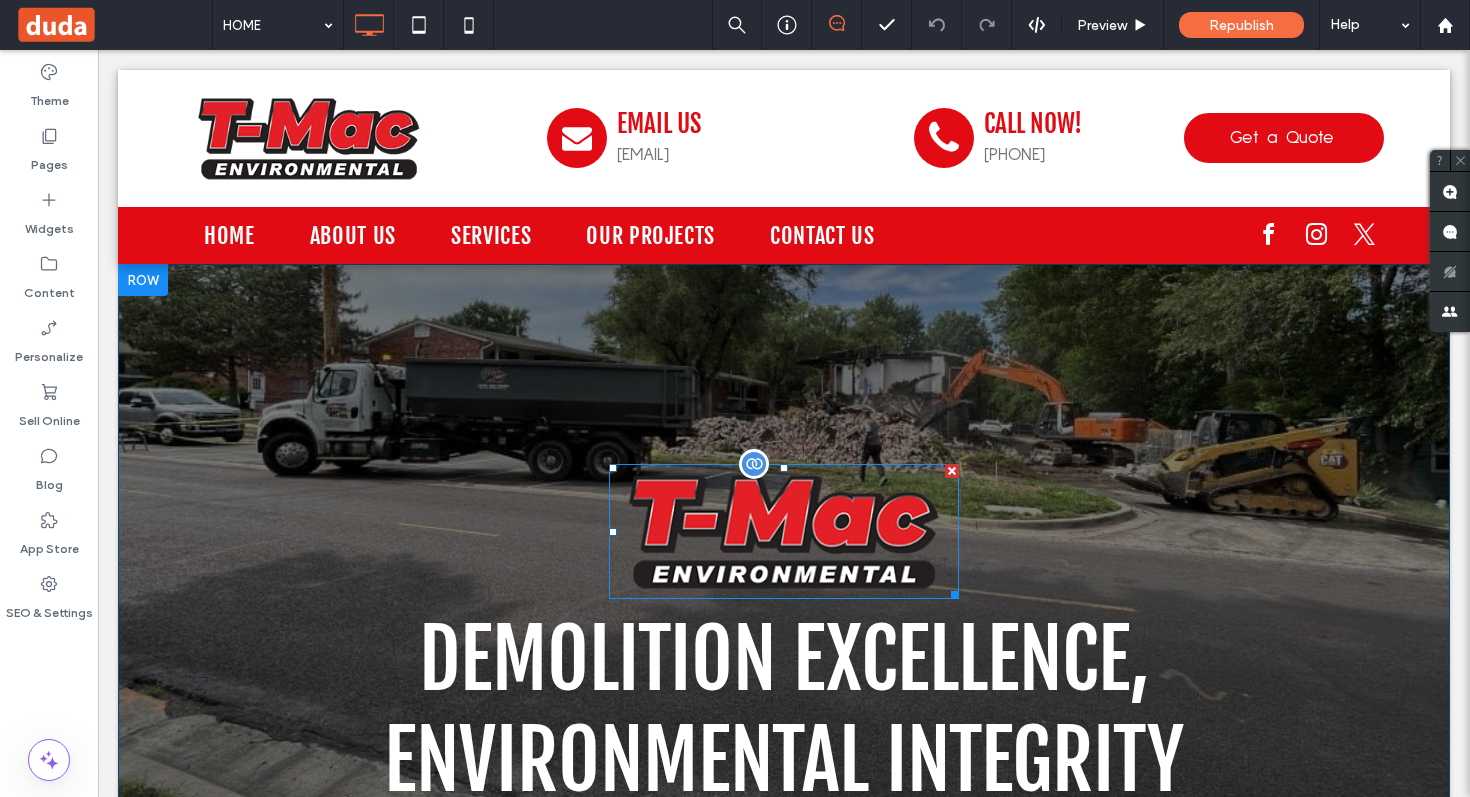 click at bounding box center [784, 531] 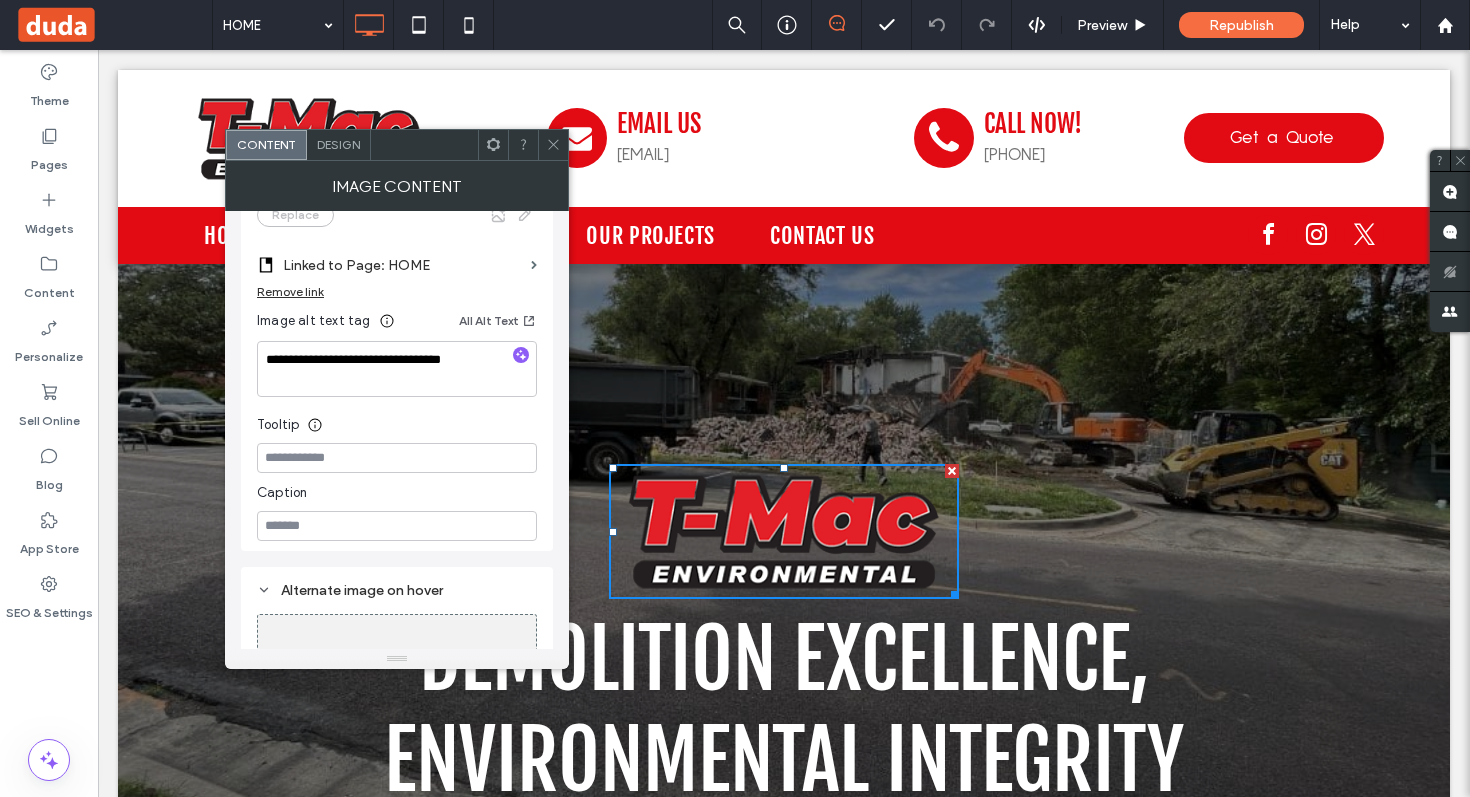 scroll, scrollTop: 408, scrollLeft: 0, axis: vertical 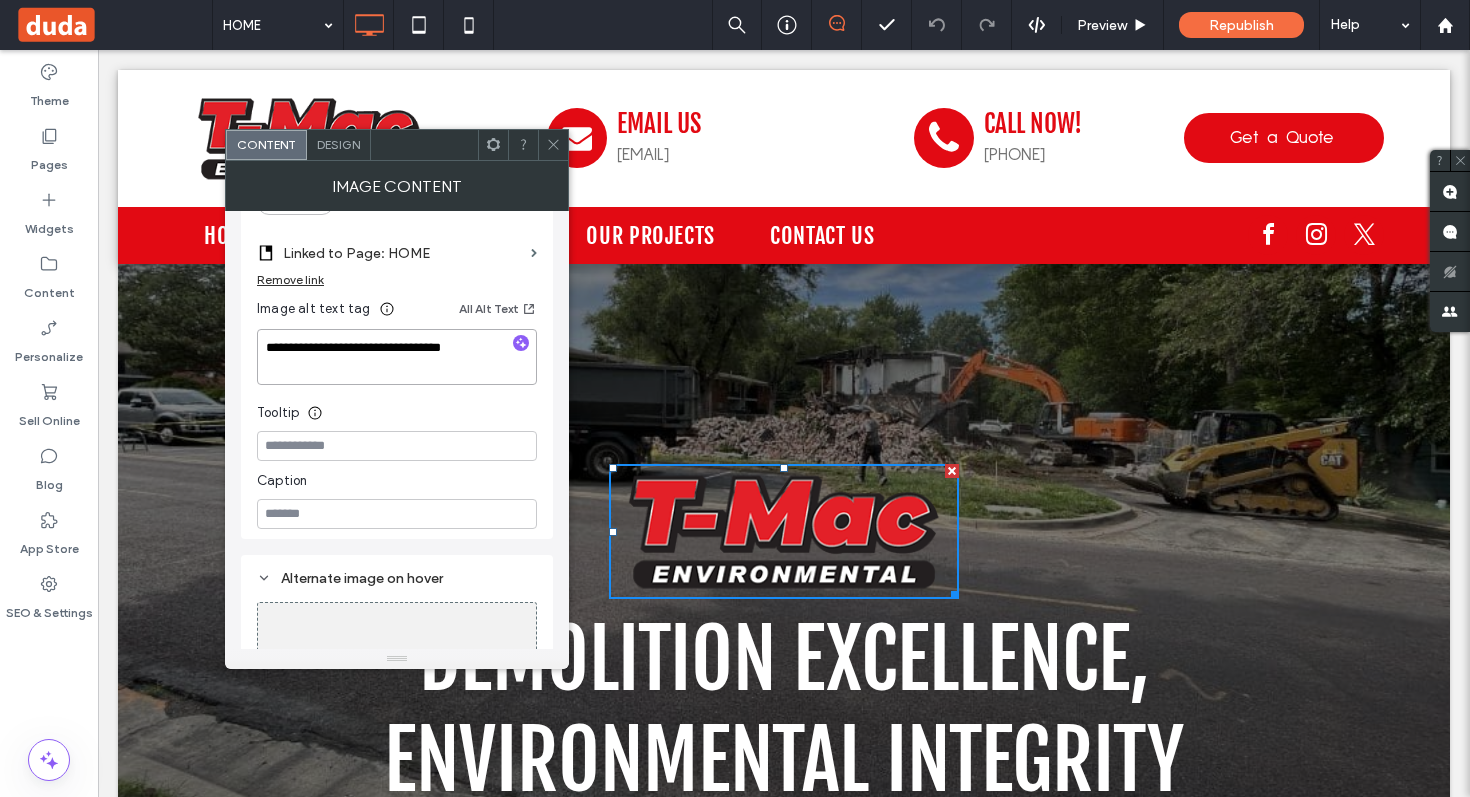 click on "**********" at bounding box center [397, 357] 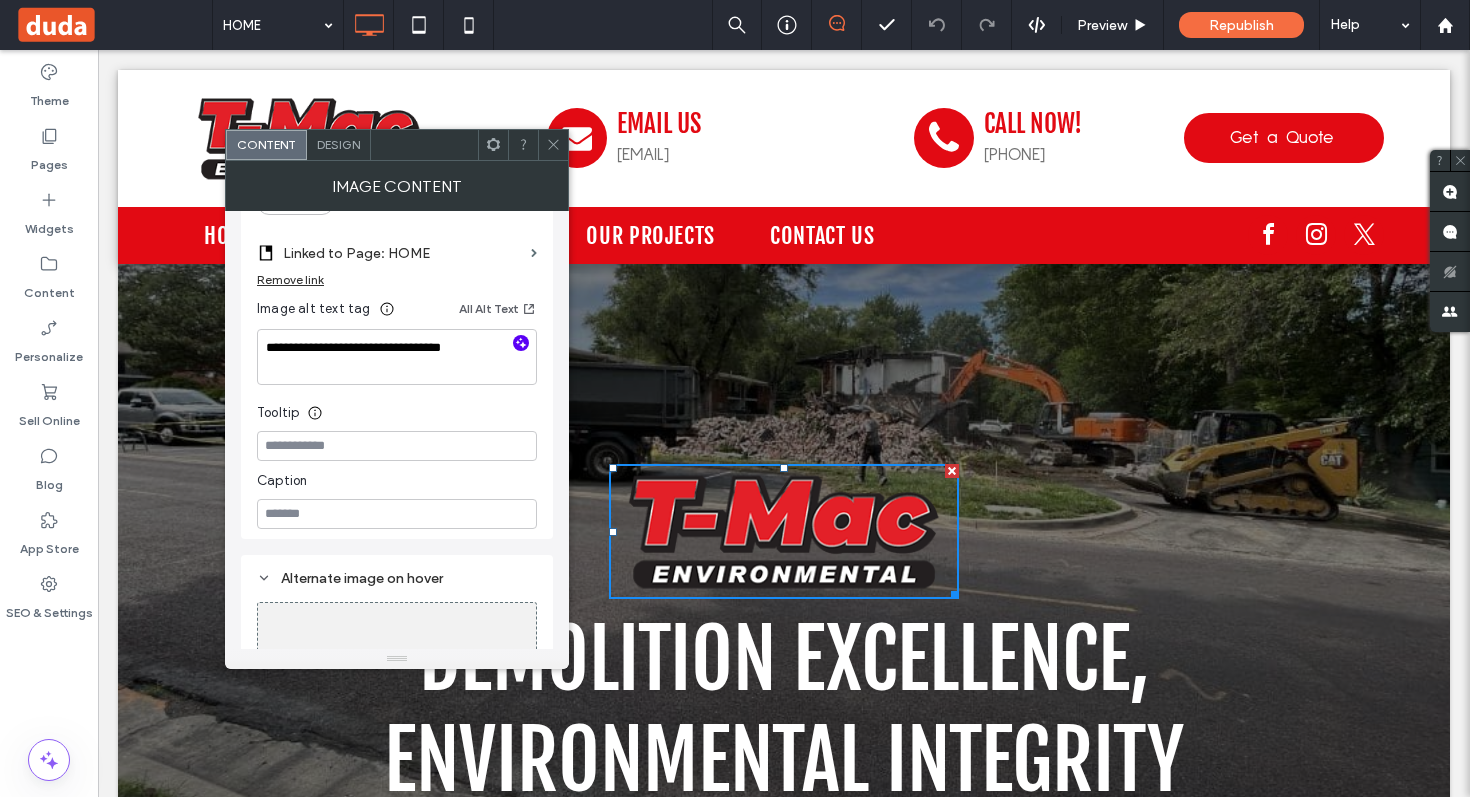 click 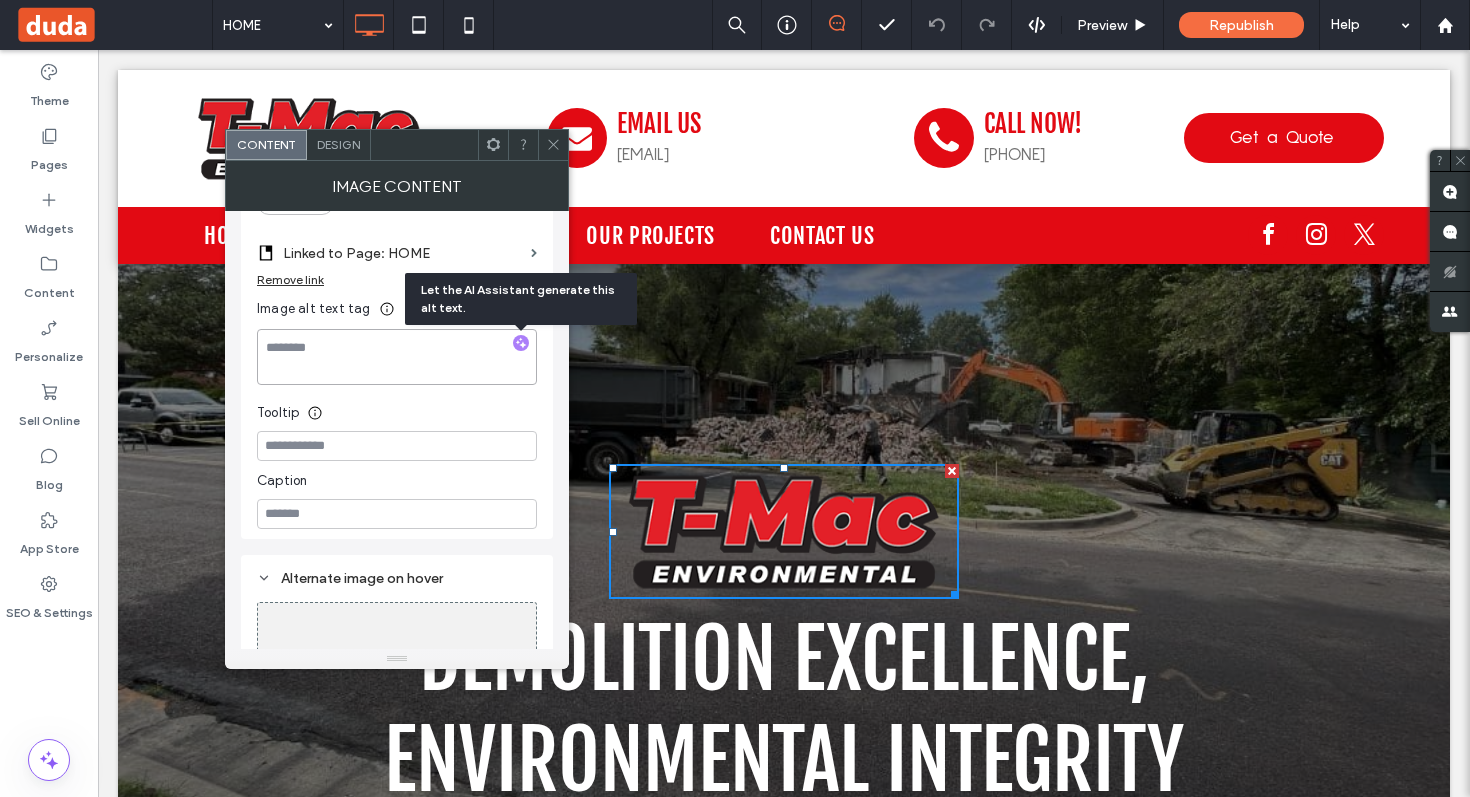 type on "**********" 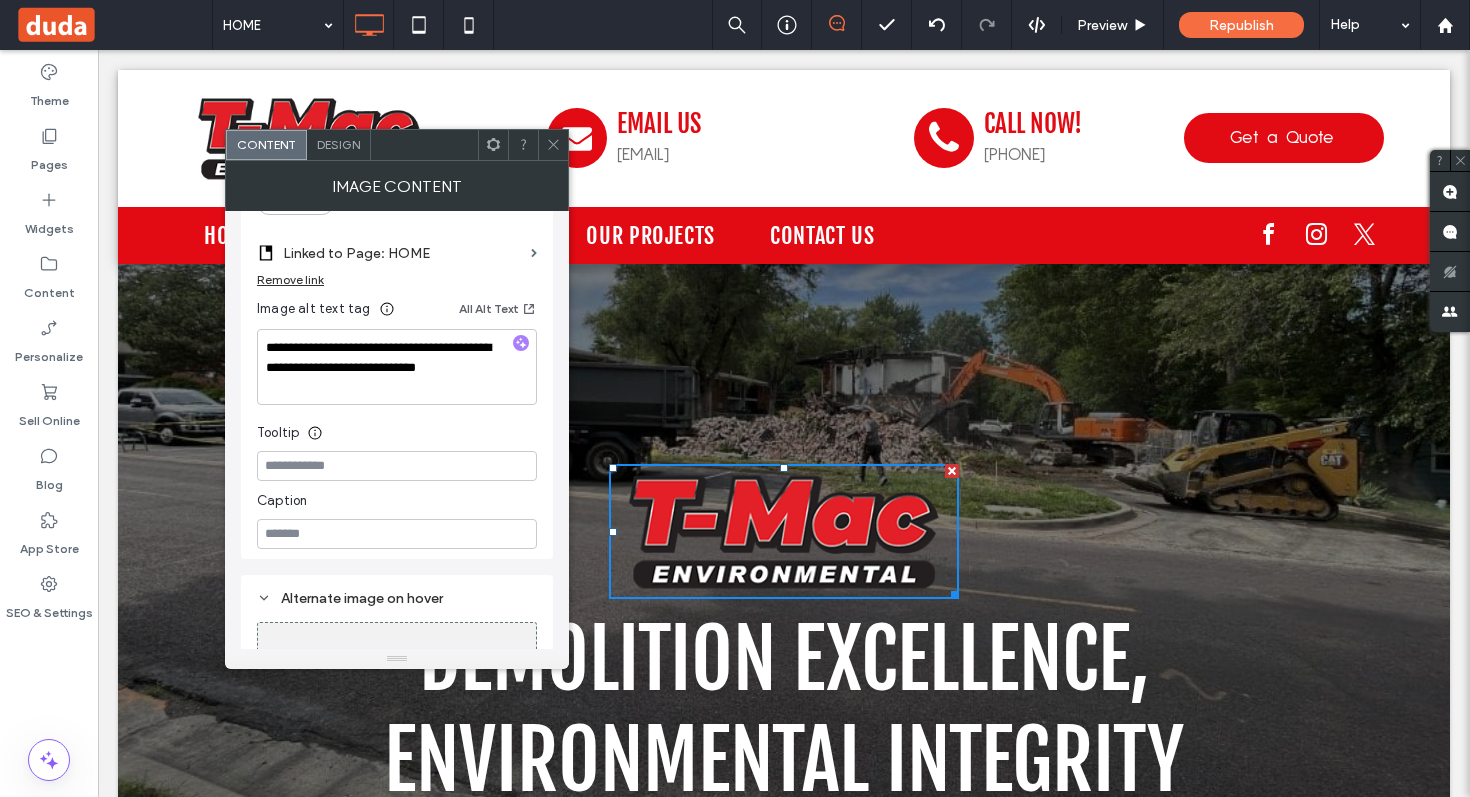 click 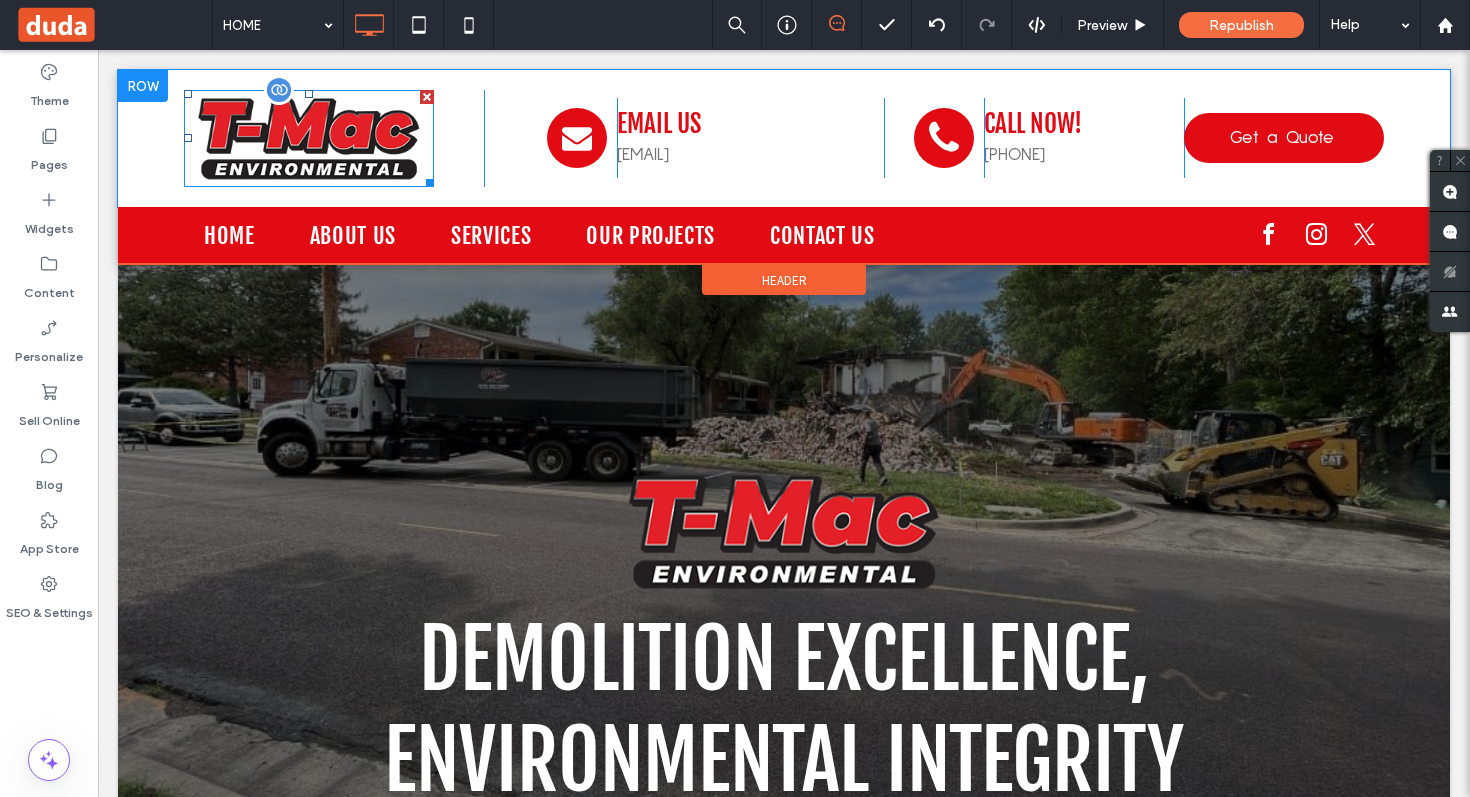 click at bounding box center (309, 138) 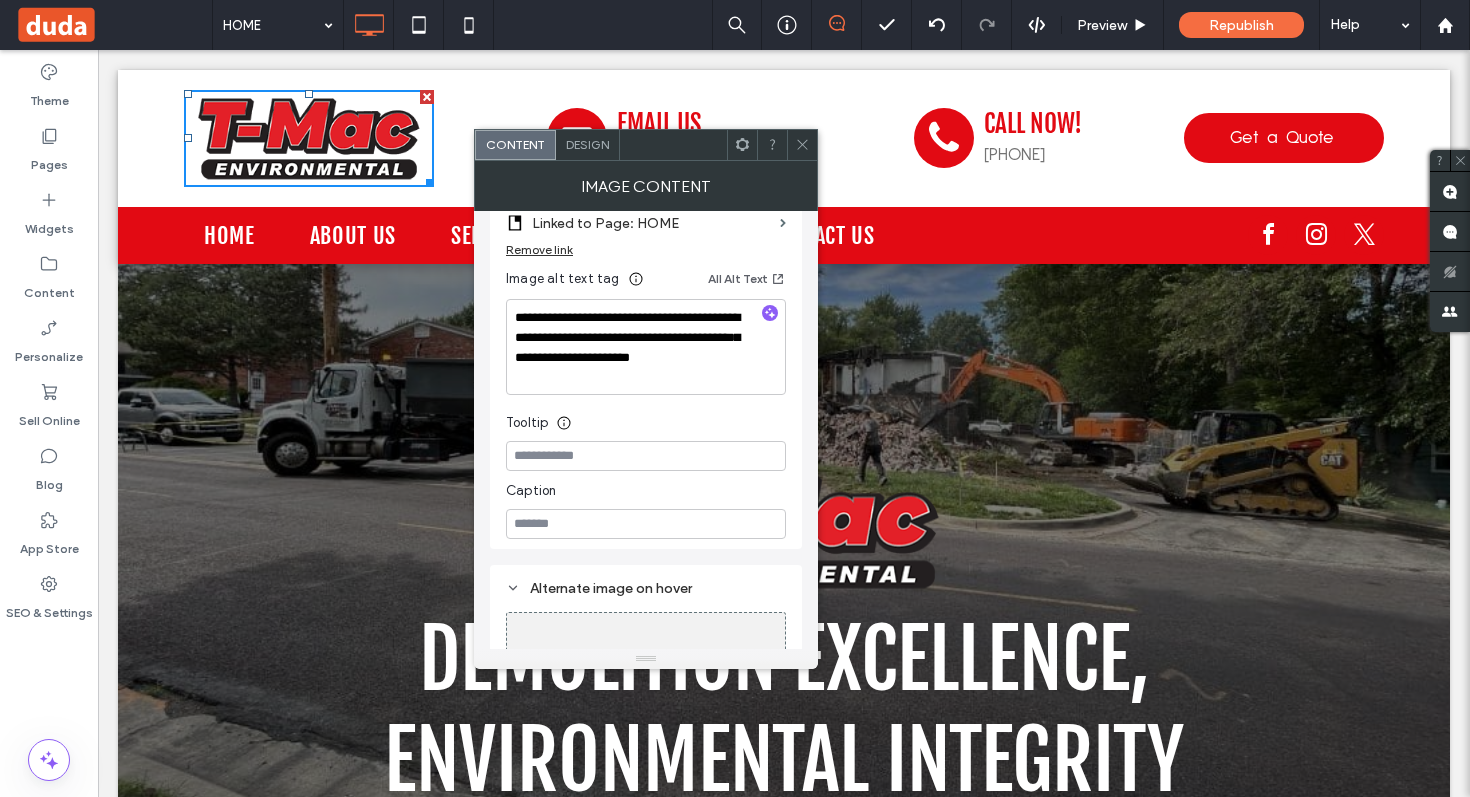 scroll, scrollTop: 443, scrollLeft: 0, axis: vertical 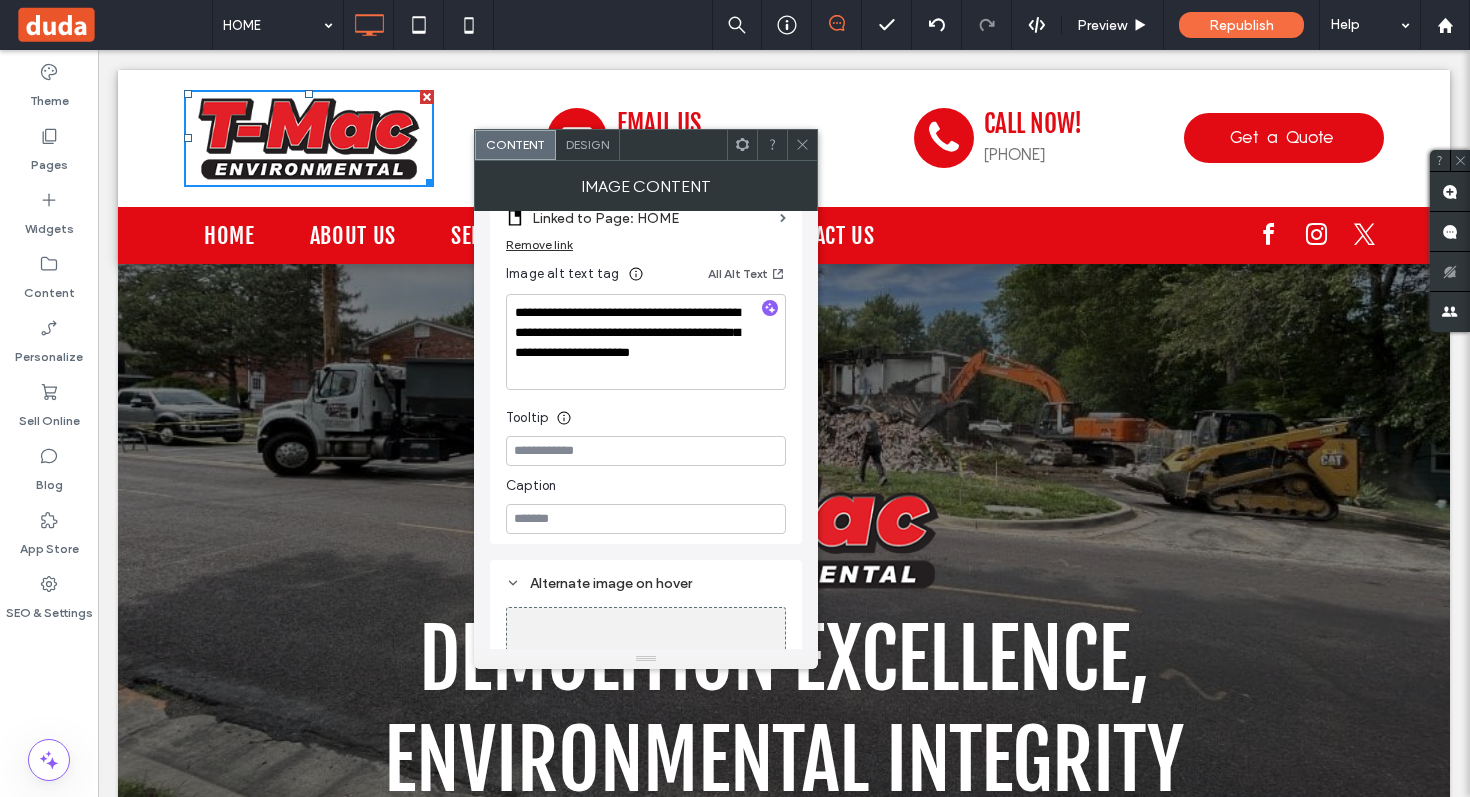 click 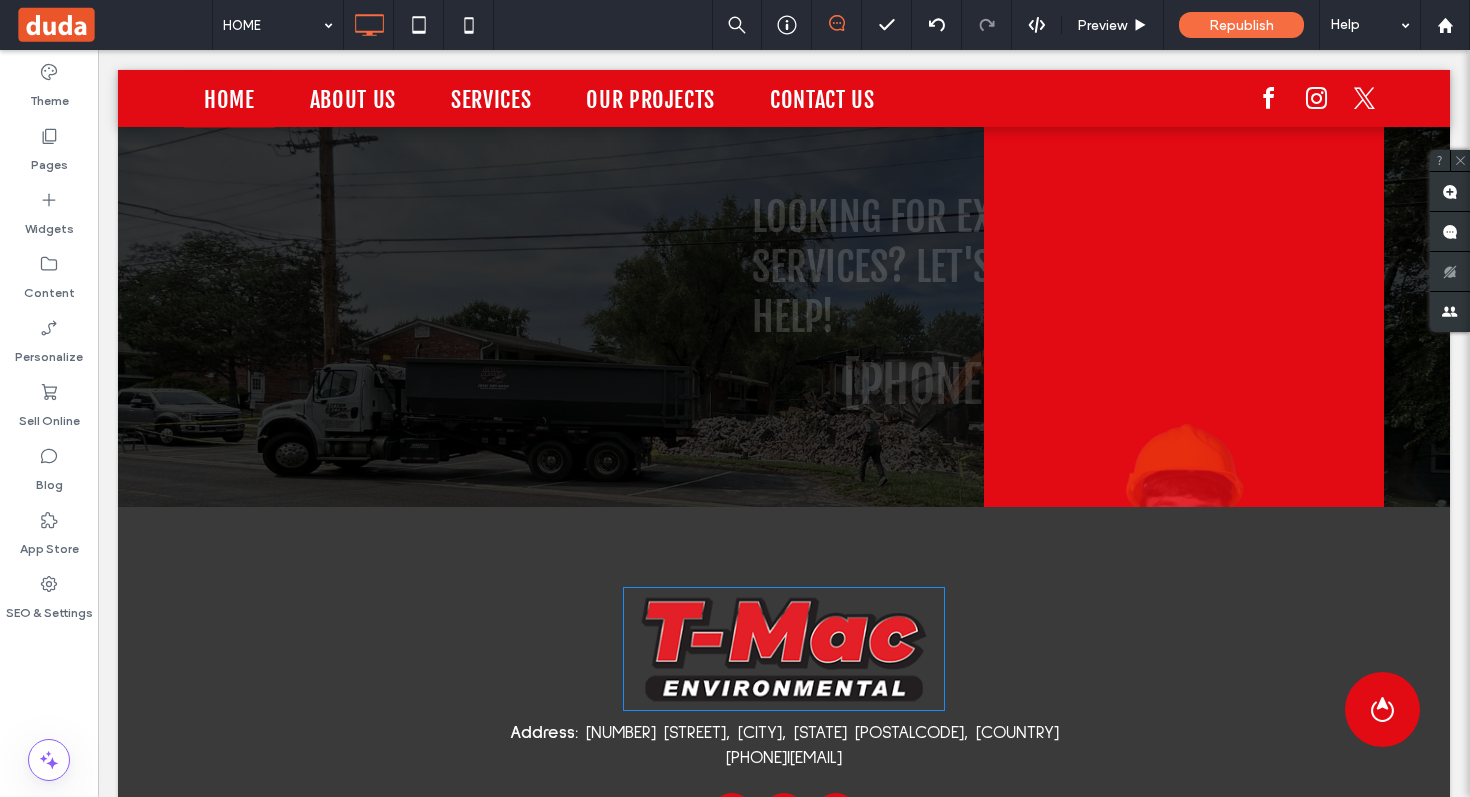 scroll, scrollTop: 3168, scrollLeft: 0, axis: vertical 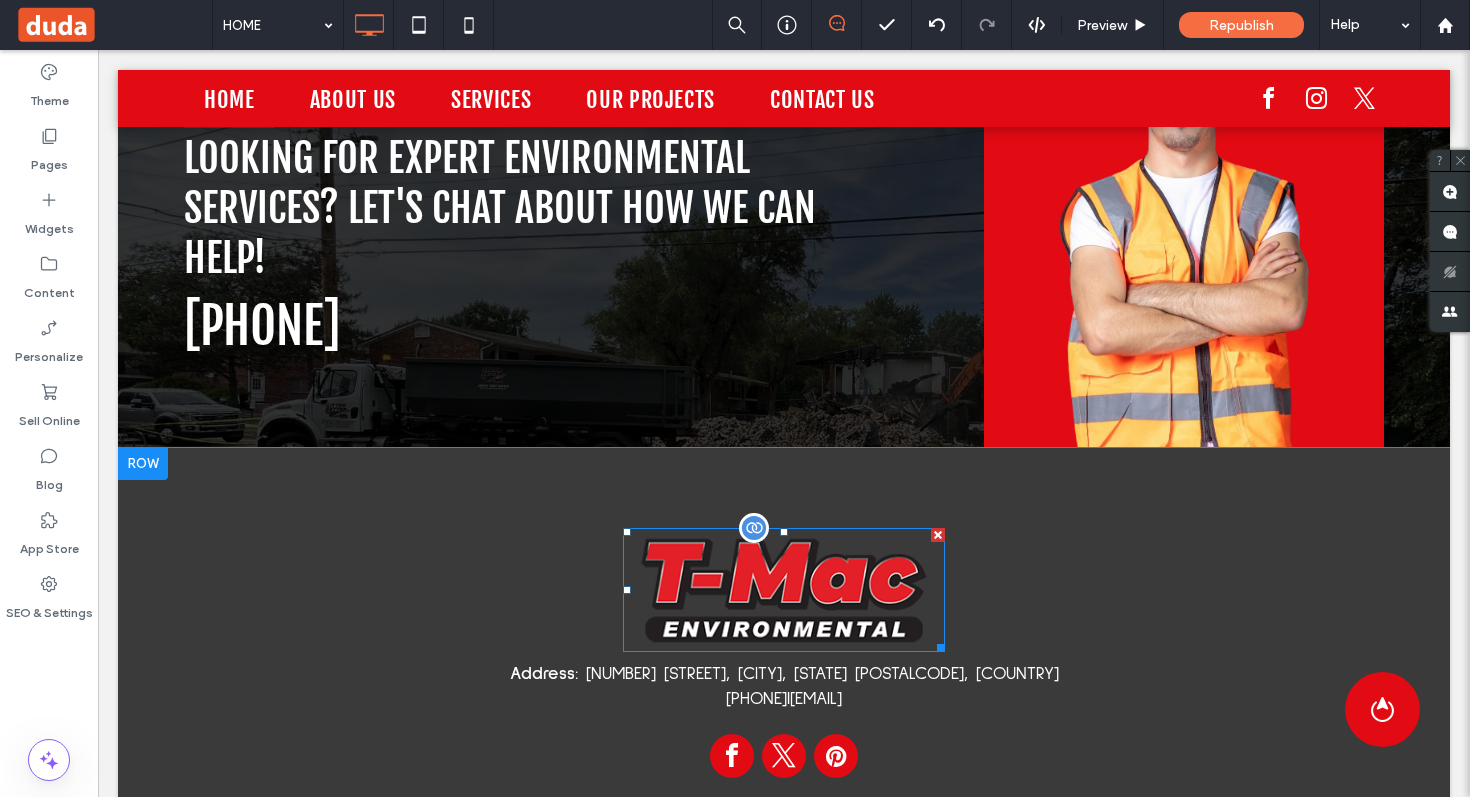 click at bounding box center [784, 590] 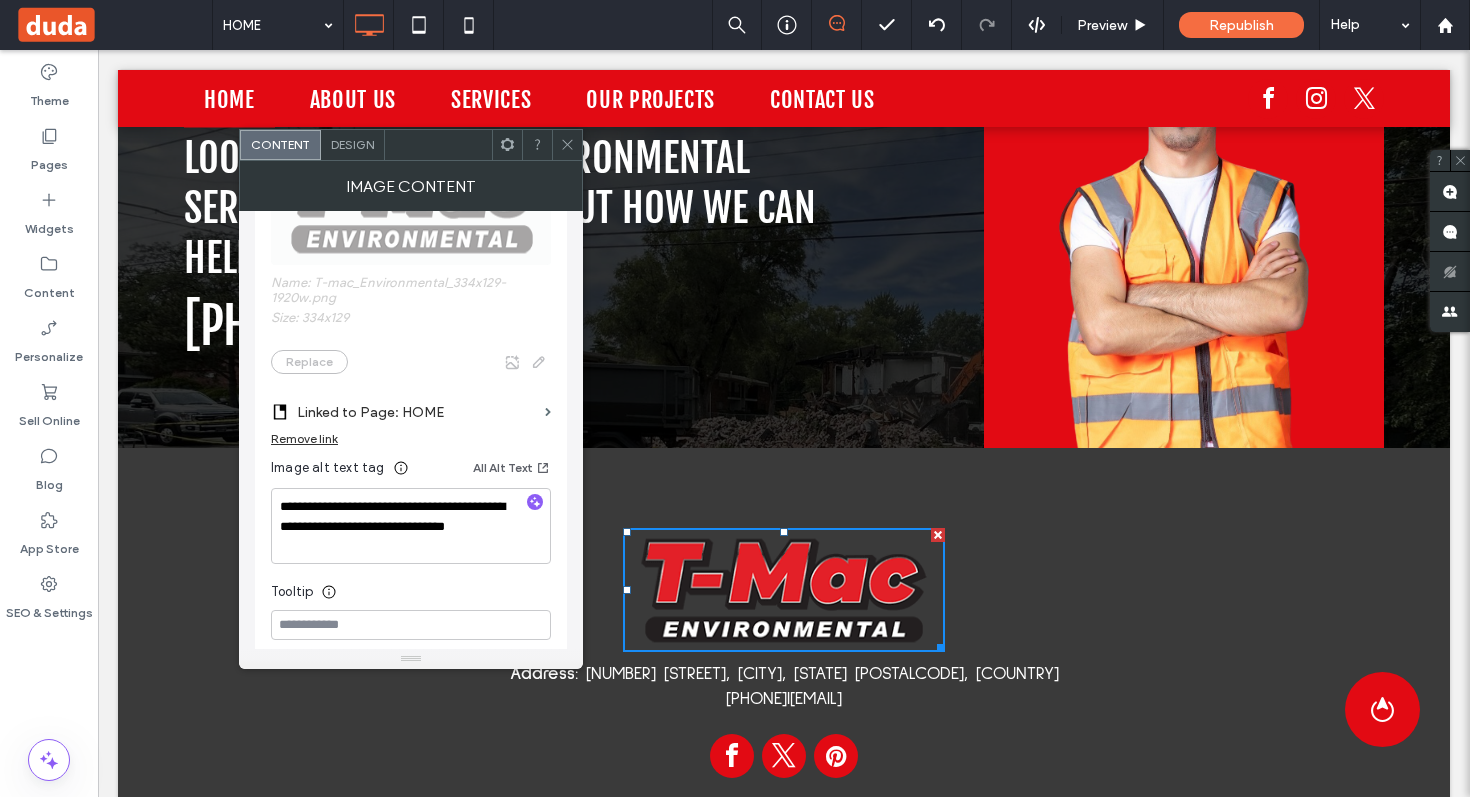 scroll, scrollTop: 248, scrollLeft: 0, axis: vertical 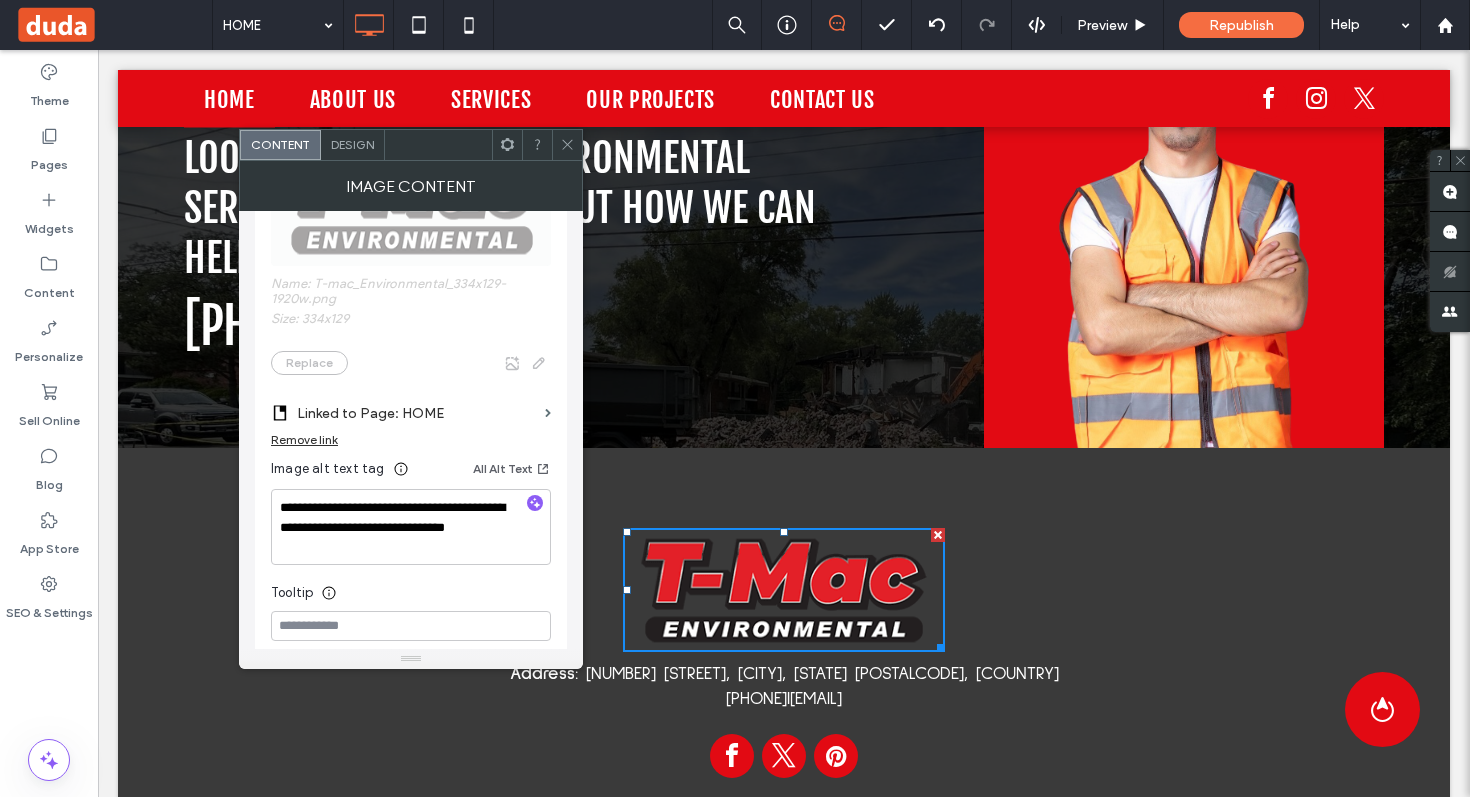 click at bounding box center [567, 145] 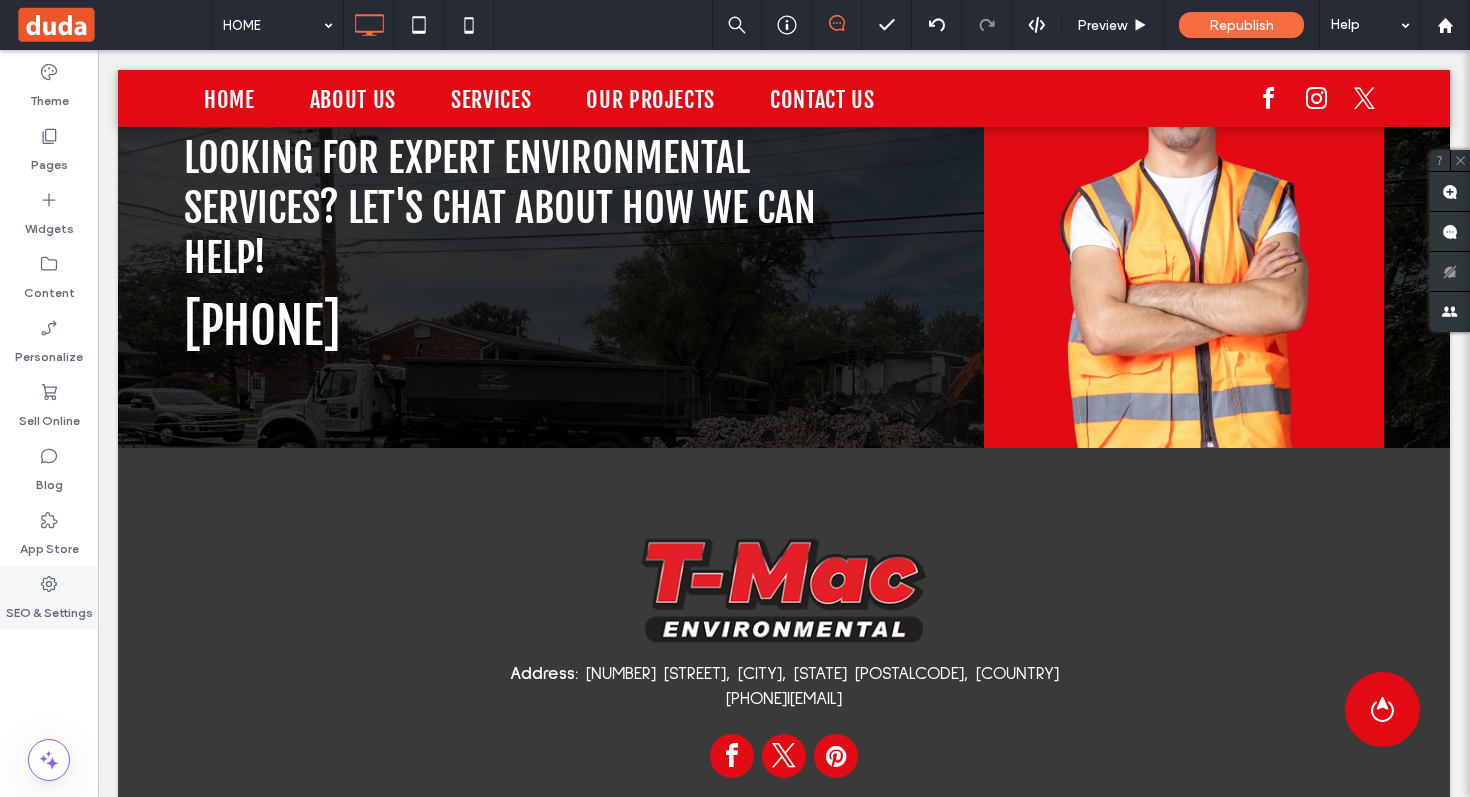 click on "SEO & Settings" at bounding box center (49, 608) 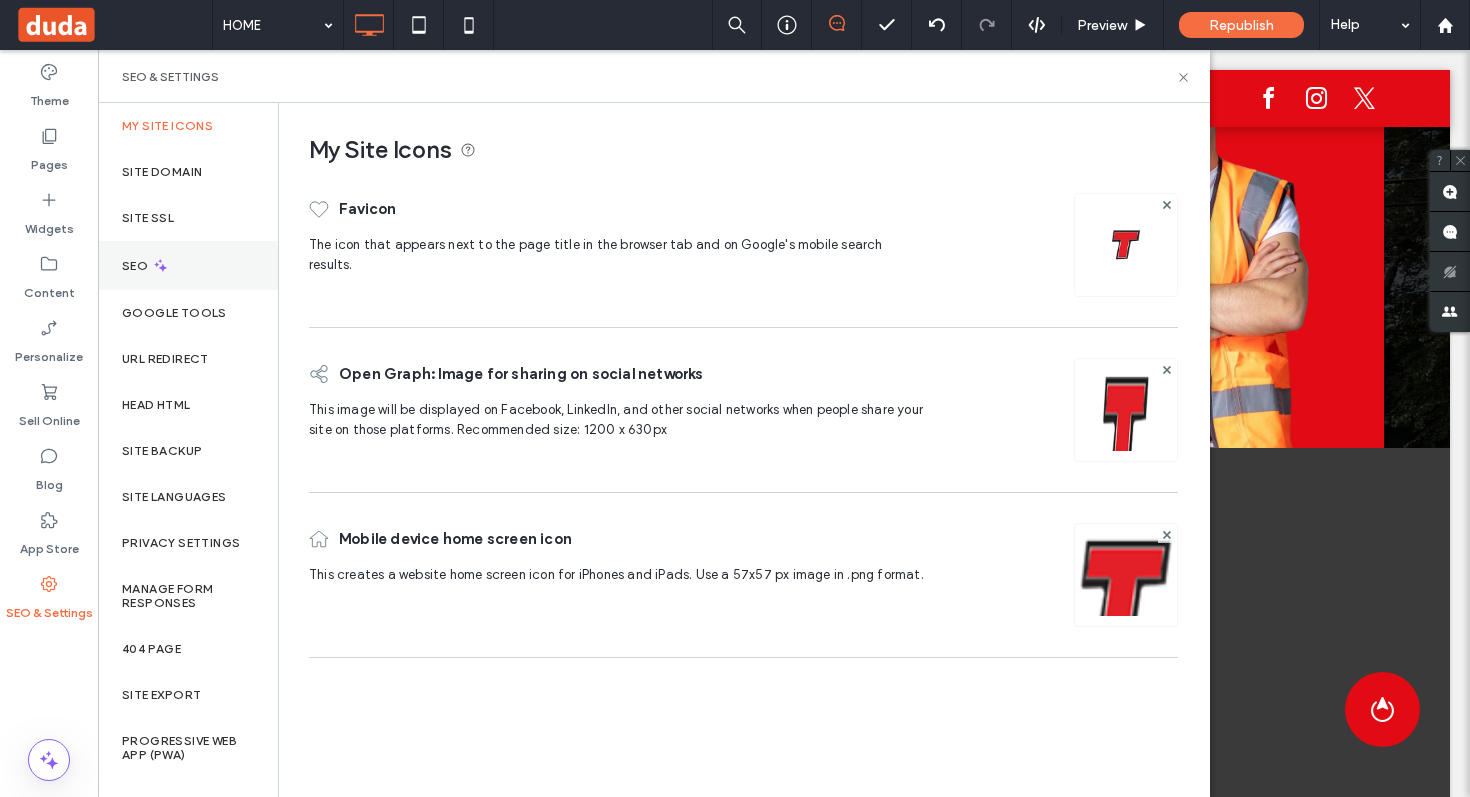 click on "SEO" at bounding box center (188, 265) 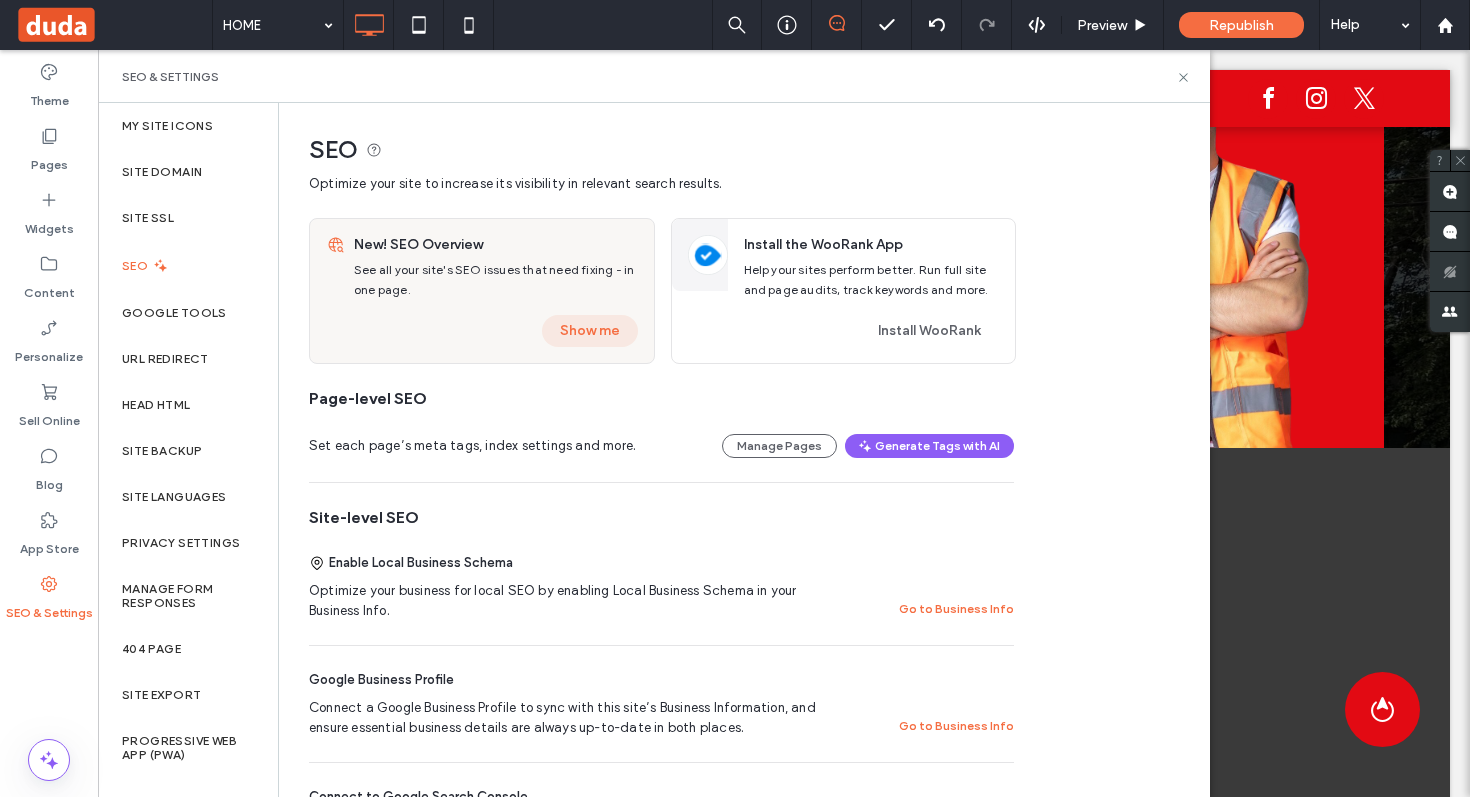 click on "Show me" at bounding box center (590, 331) 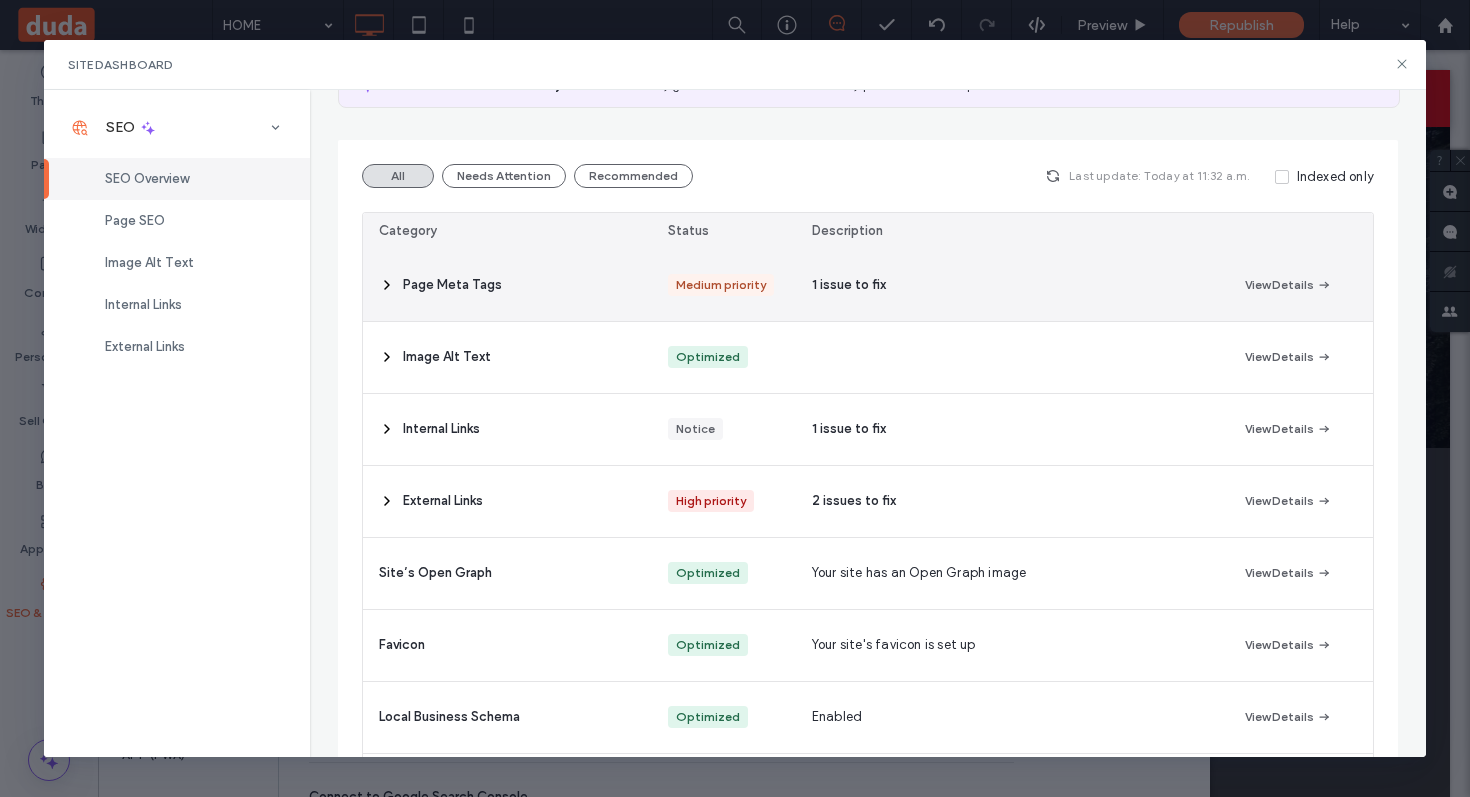 scroll, scrollTop: 174, scrollLeft: 0, axis: vertical 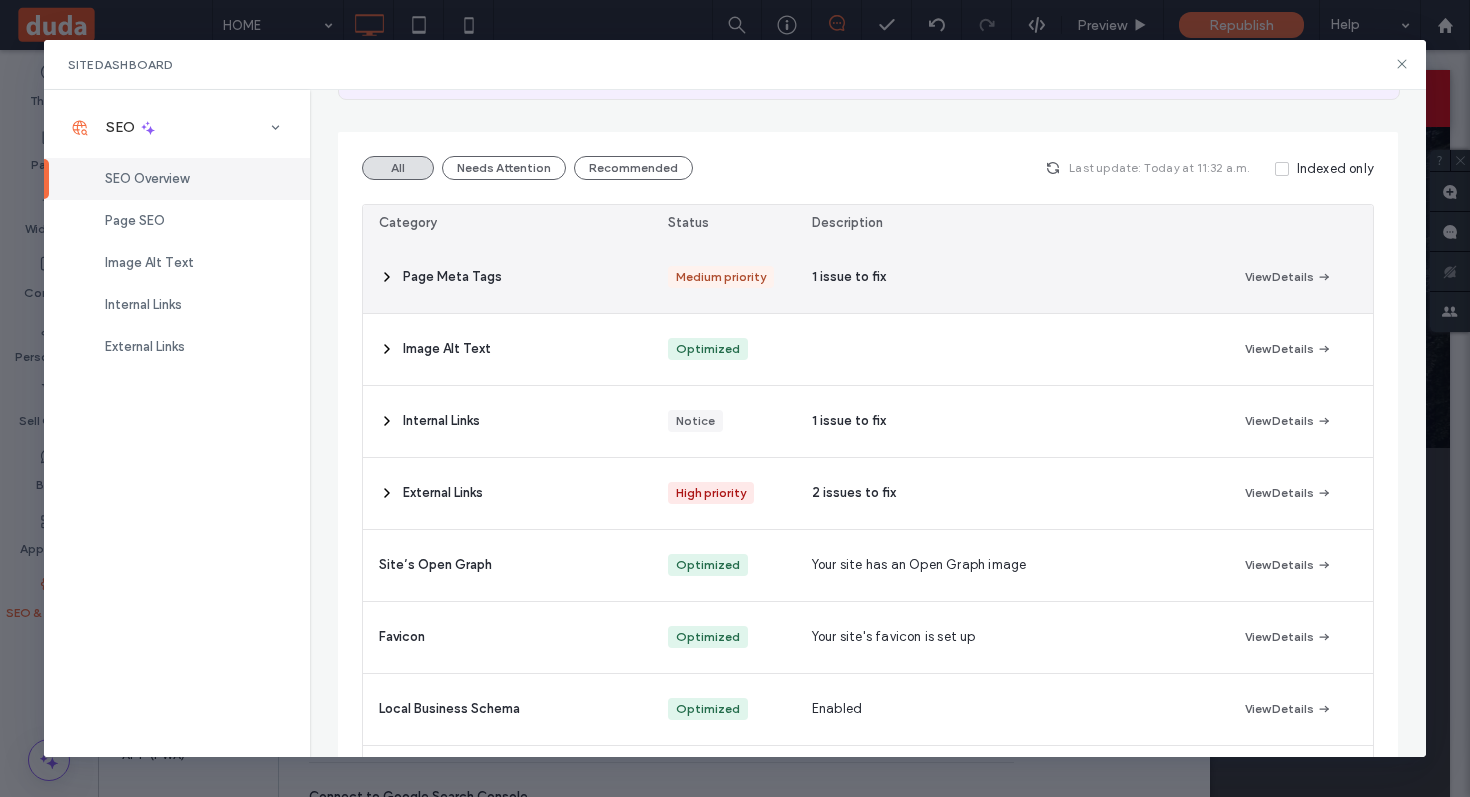 click on "1 issue to fix" at bounding box center [1012, 277] 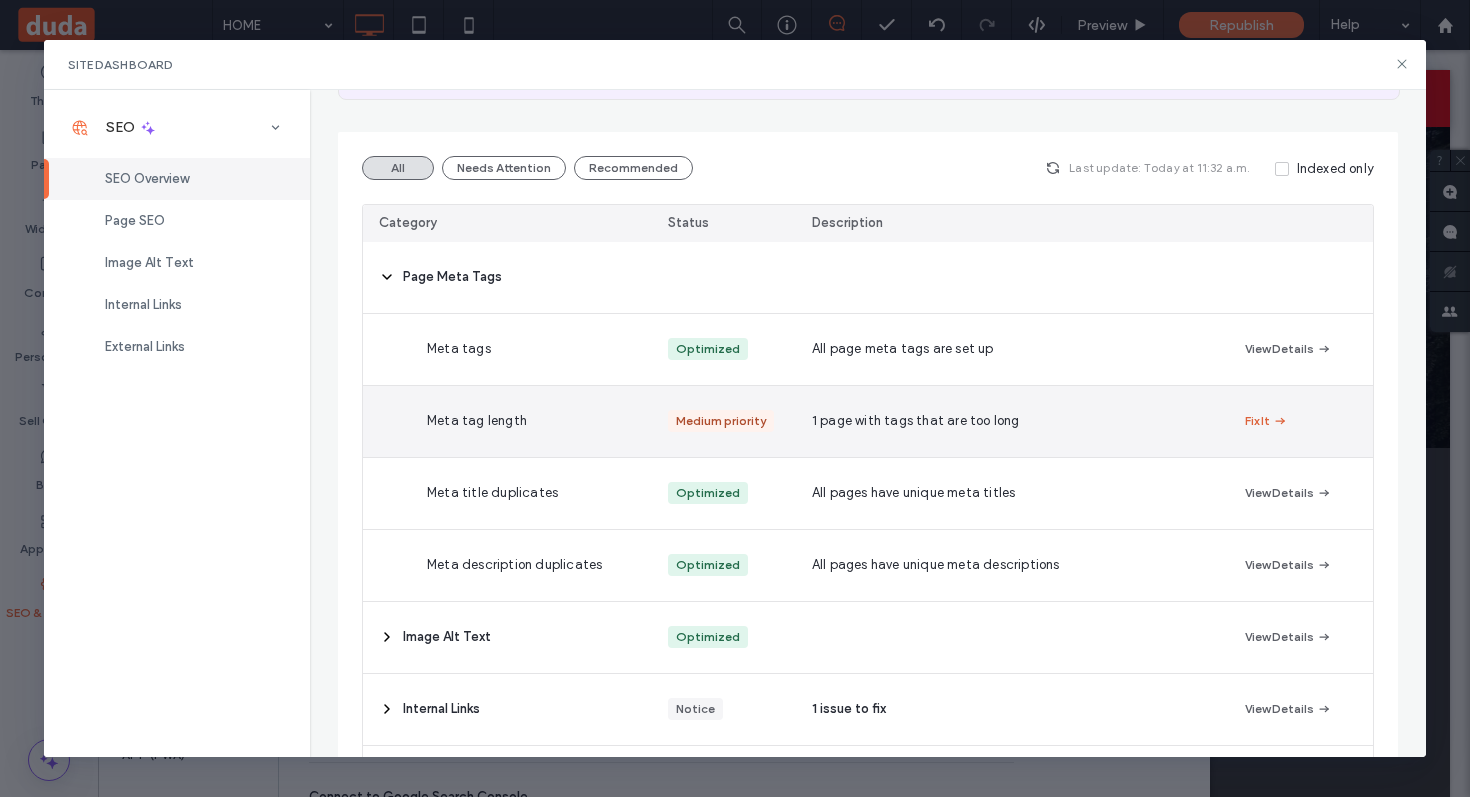 click on "Fix It" at bounding box center (1266, 421) 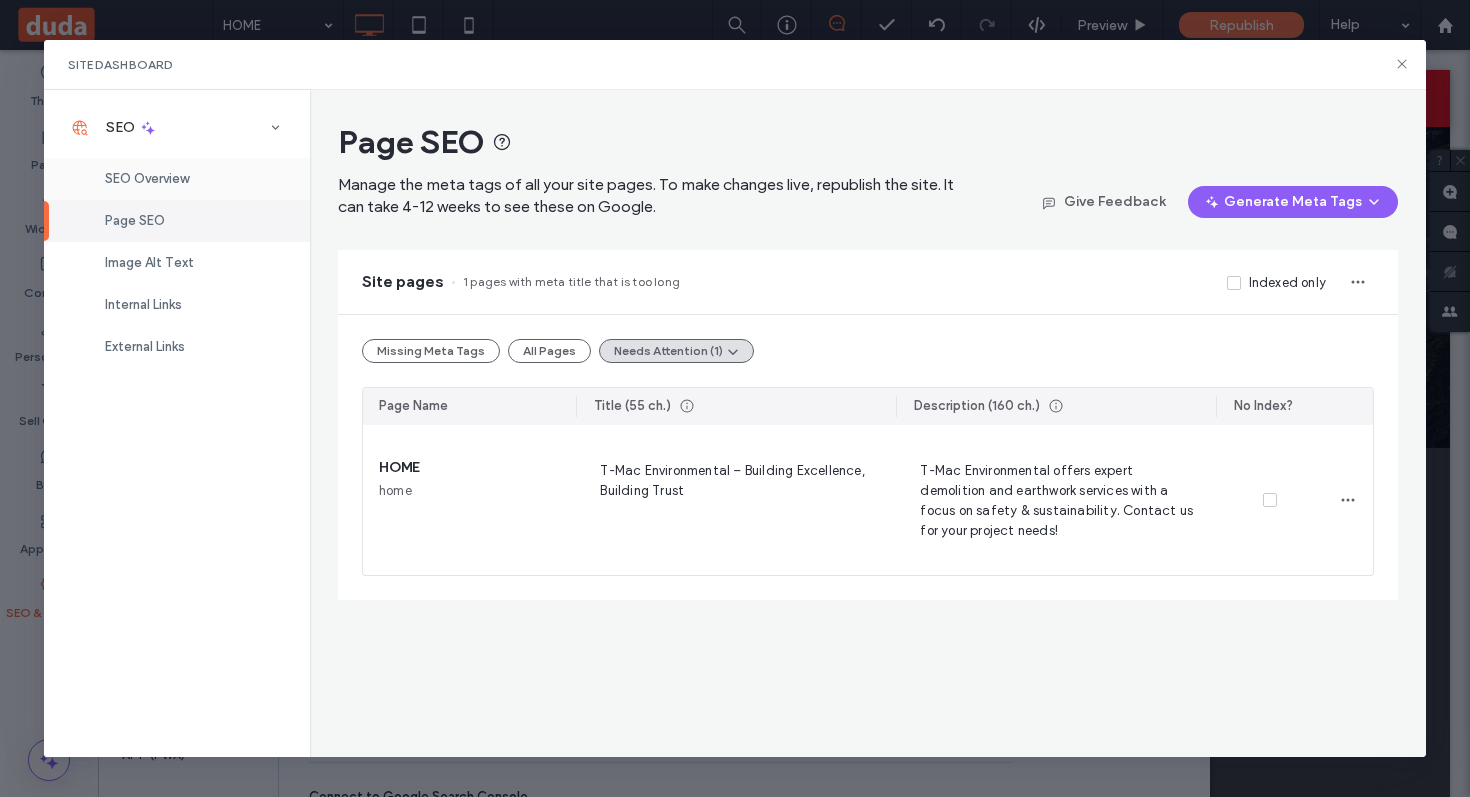 click on "SEO Overview" at bounding box center (177, 179) 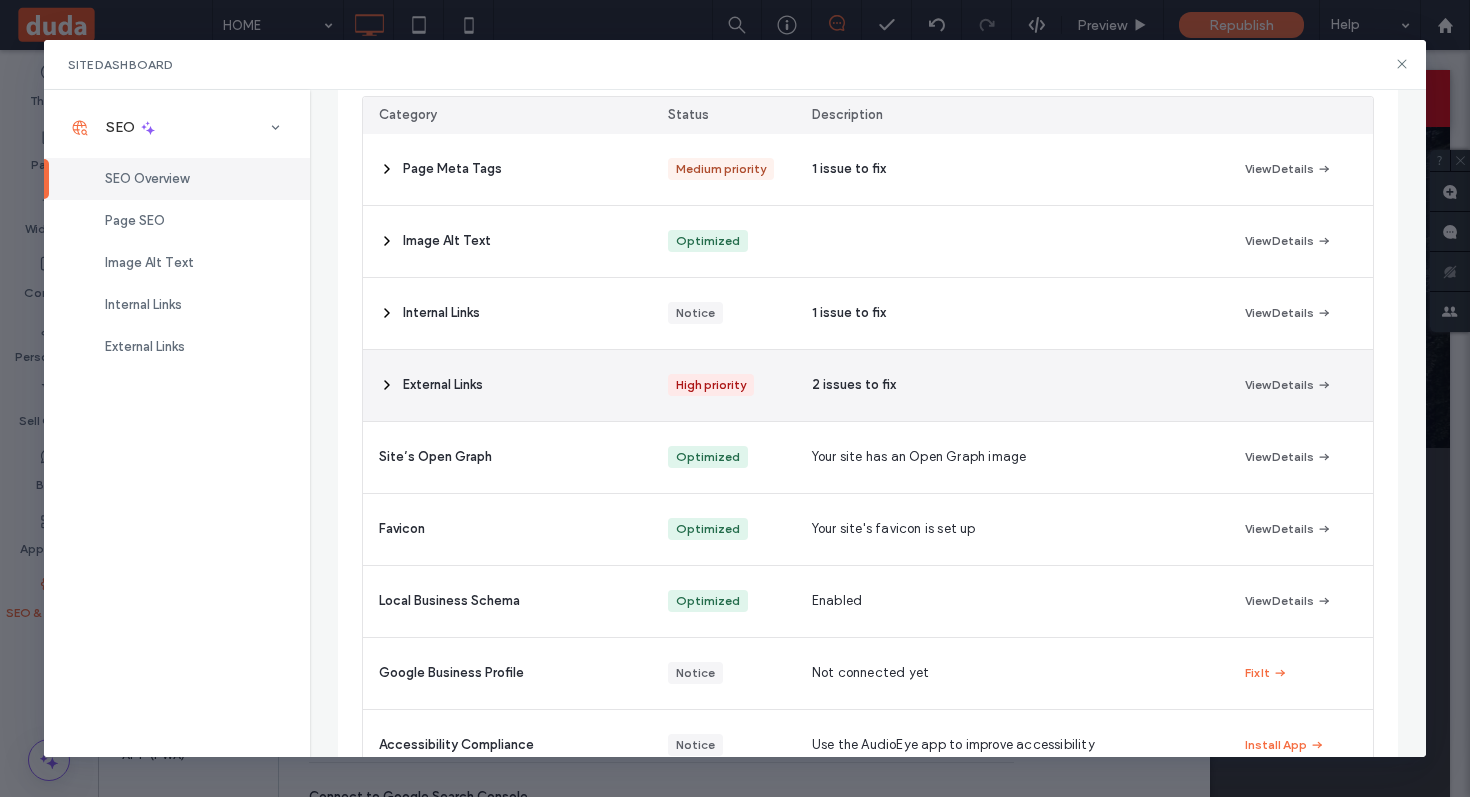 scroll, scrollTop: 286, scrollLeft: 0, axis: vertical 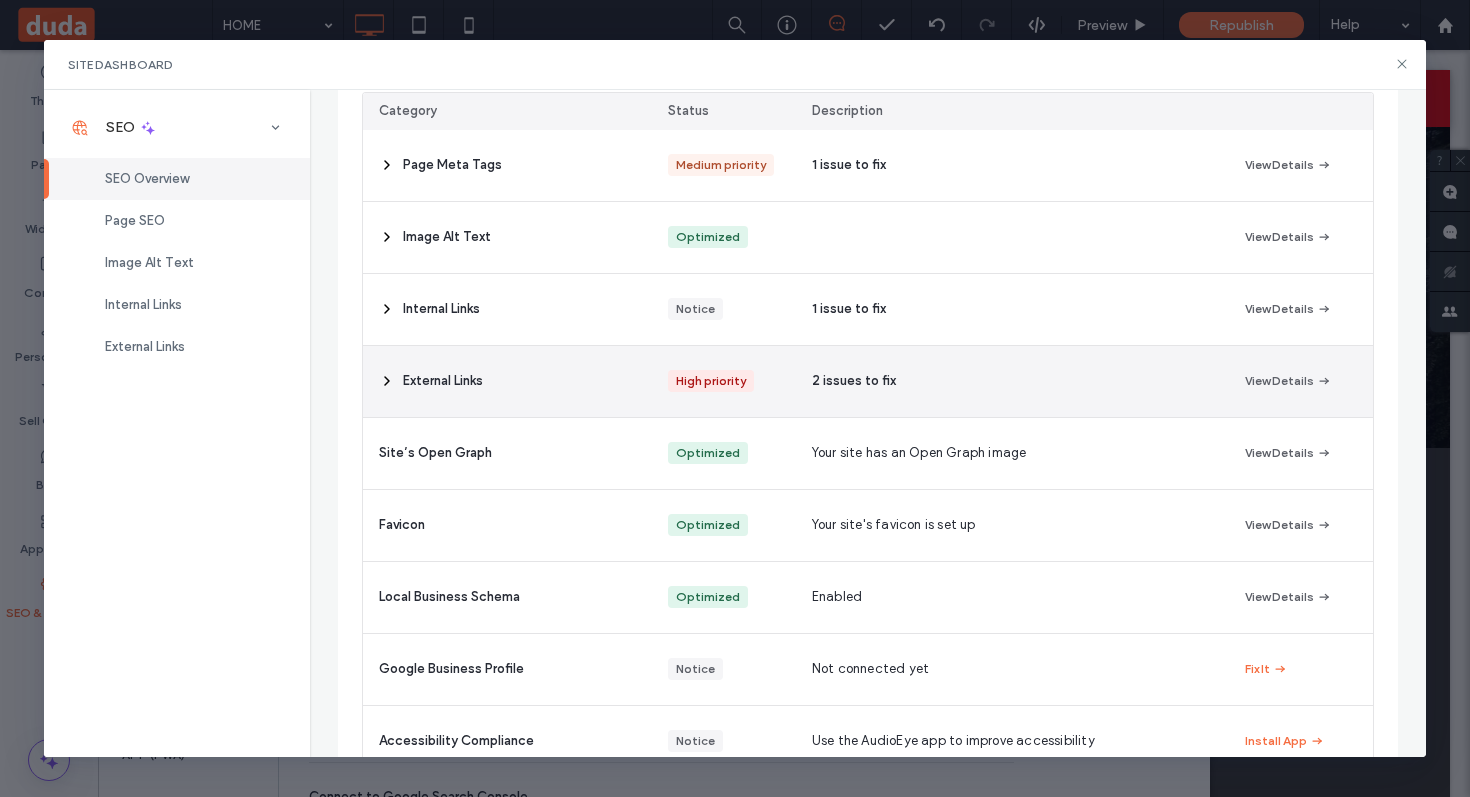 click on "High priority" at bounding box center [724, 381] 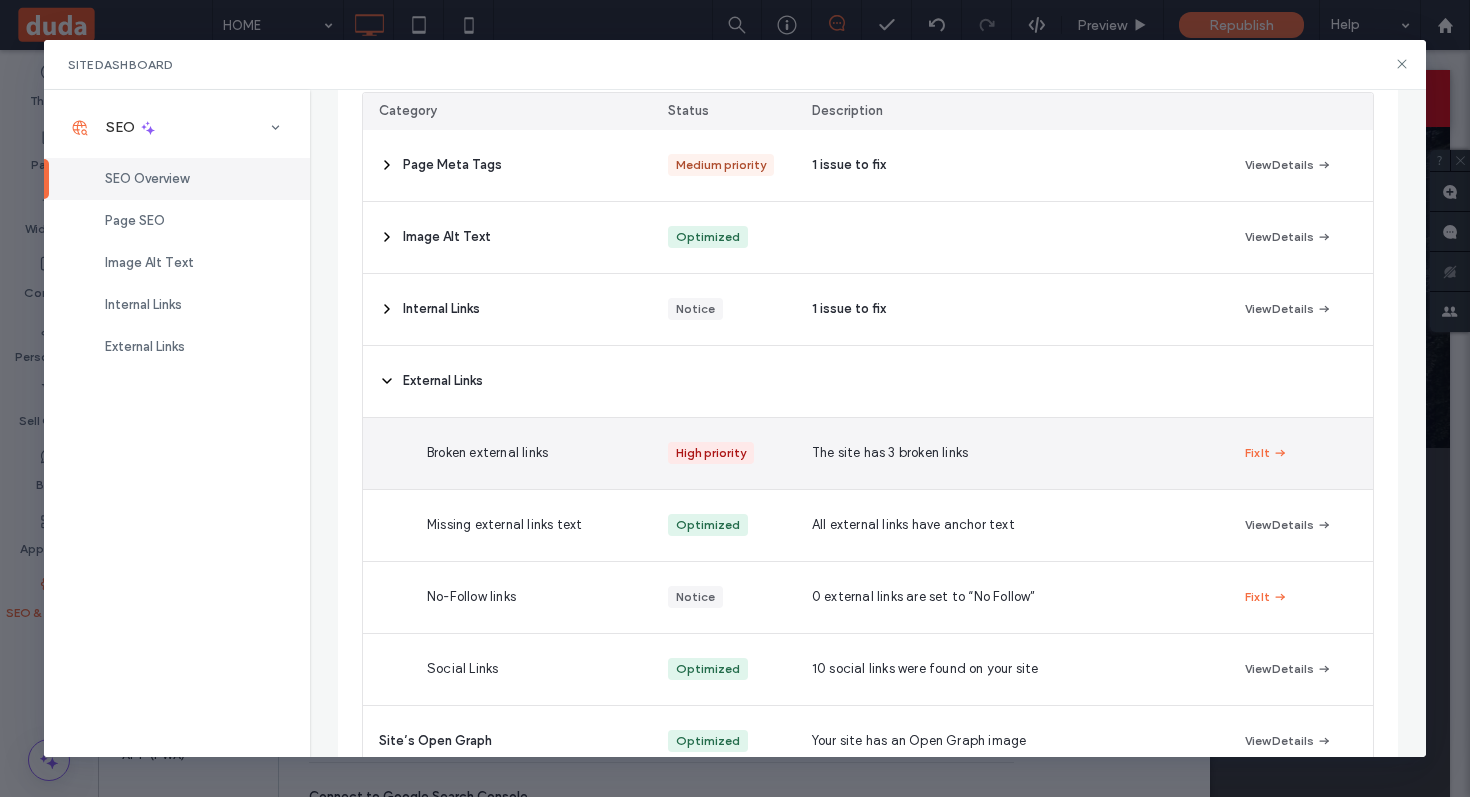 click on "The site has 3 broken links" at bounding box center (890, 453) 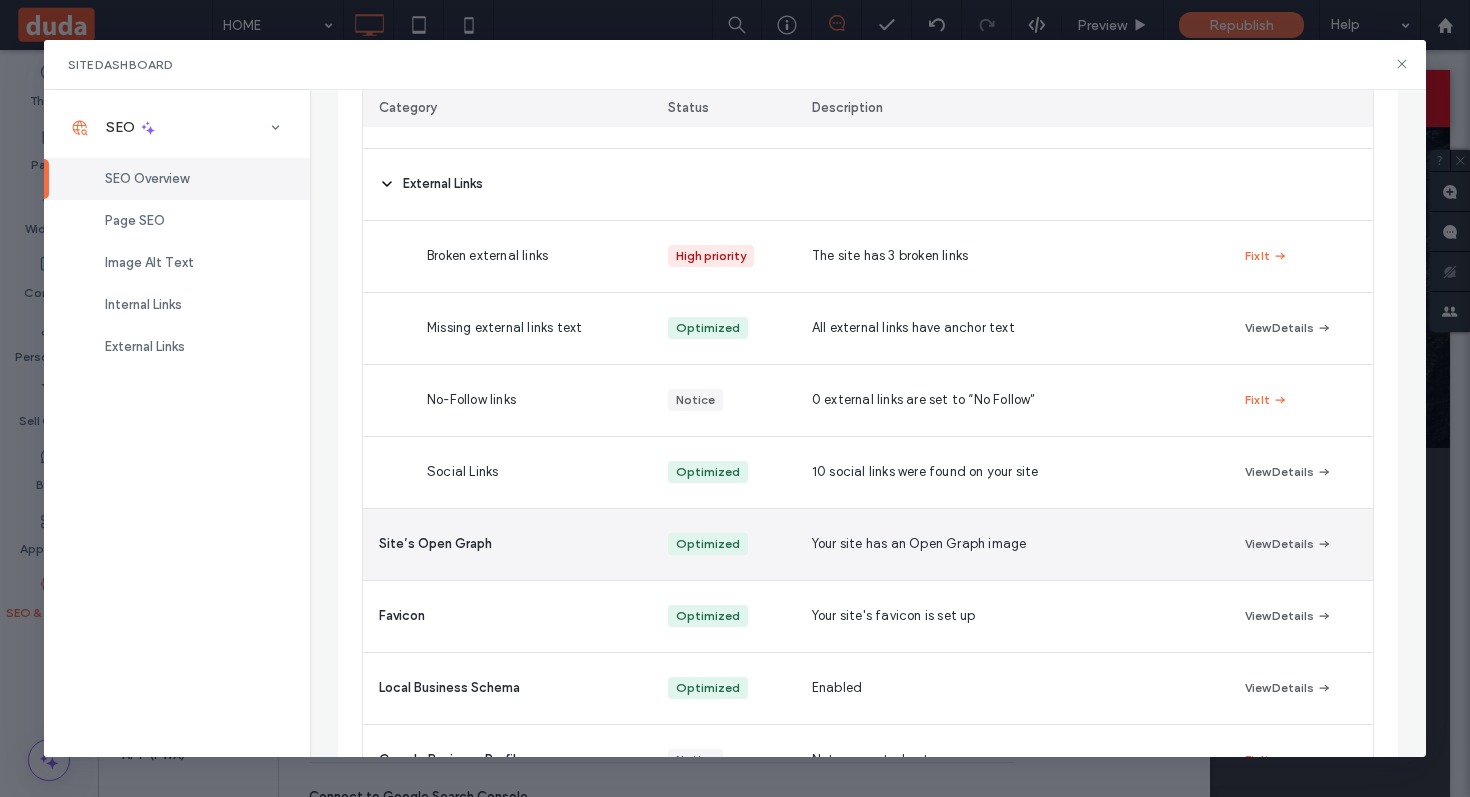 scroll, scrollTop: 467, scrollLeft: 0, axis: vertical 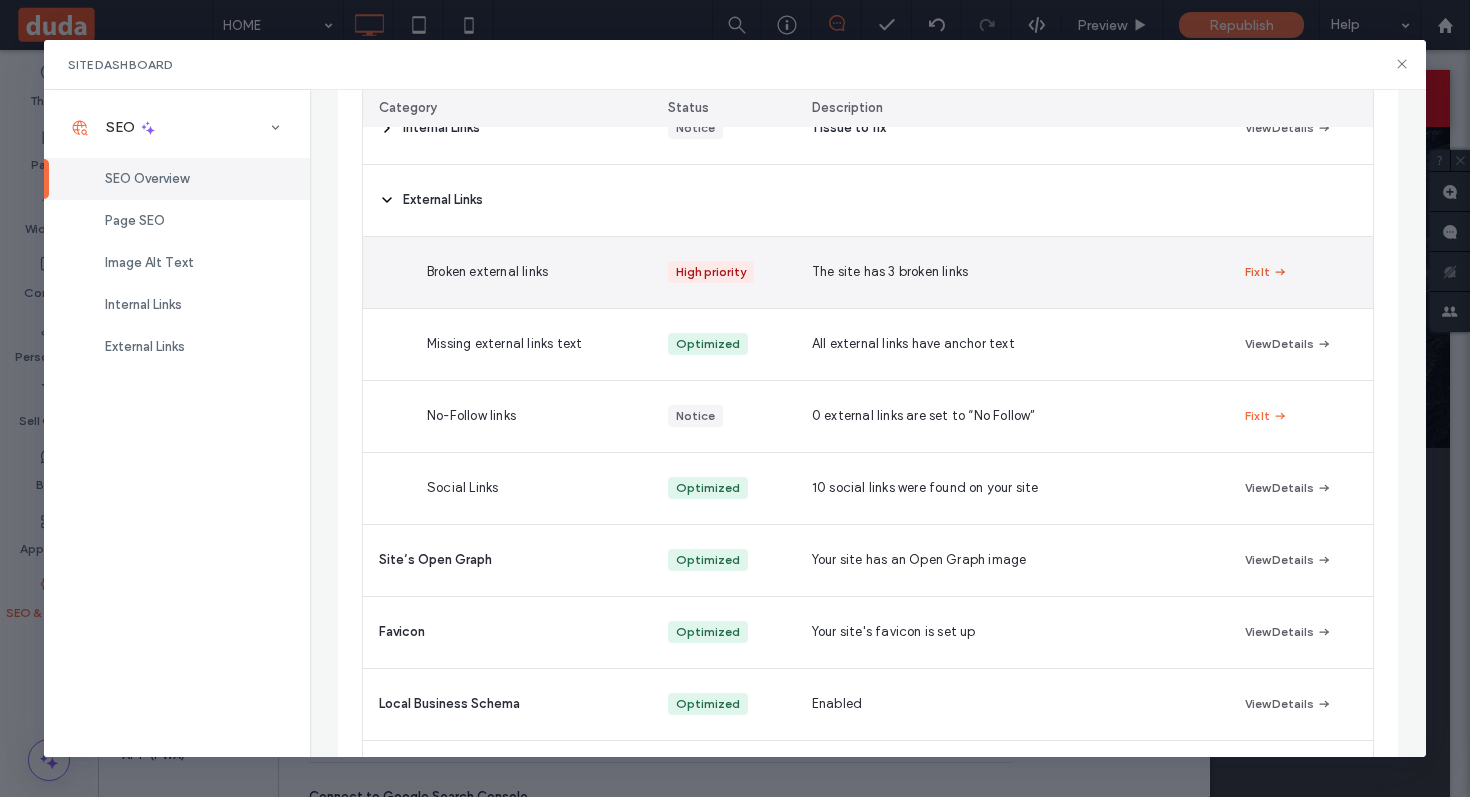 click on "Fix It" at bounding box center [1266, 272] 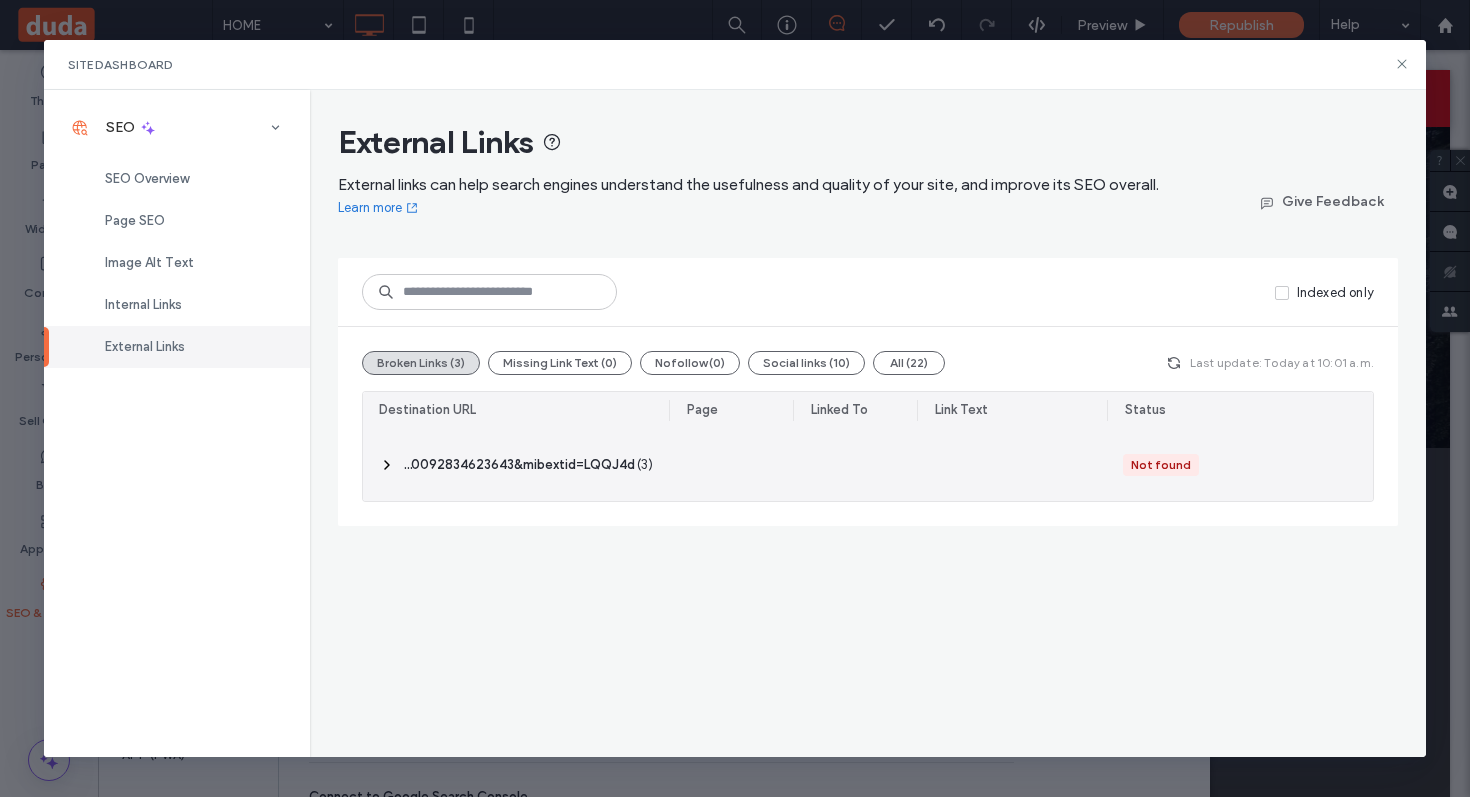 click 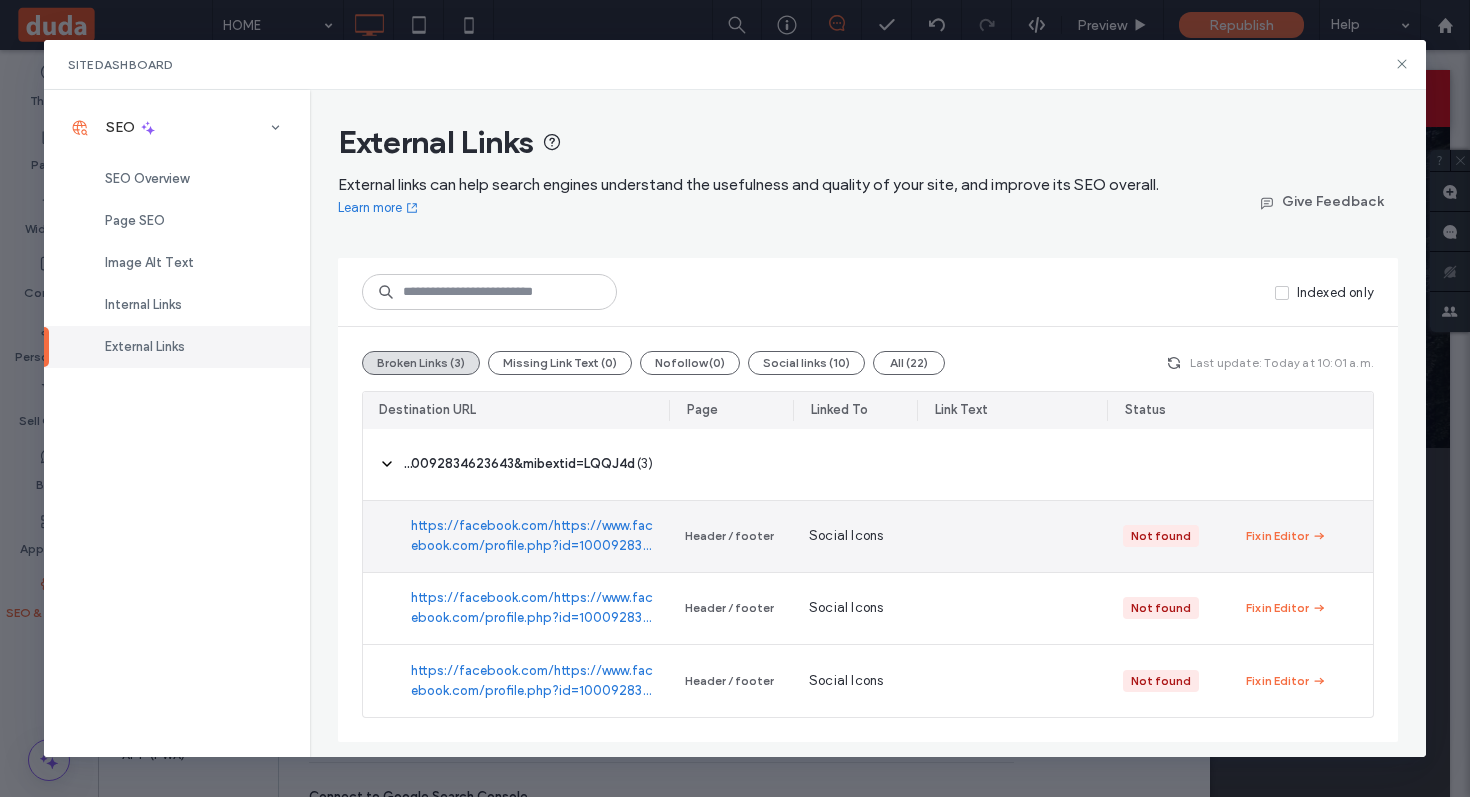 click on "https://facebook.com/https://www.facebook.com/profile.php?id=100092834623643&mibextid=LQQJ4d" at bounding box center [532, 536] 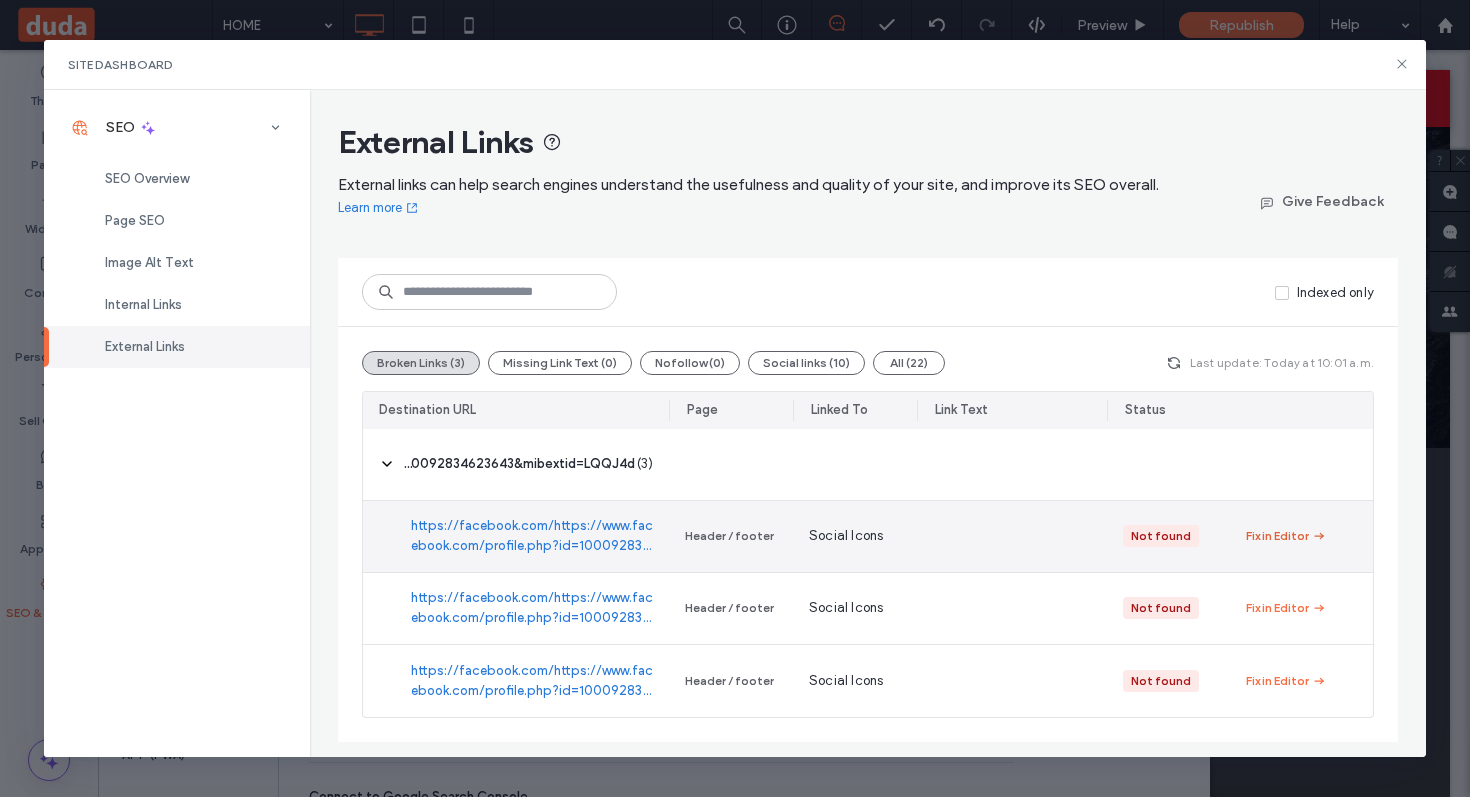 click on "Fix in Editor" at bounding box center (1277, 536) 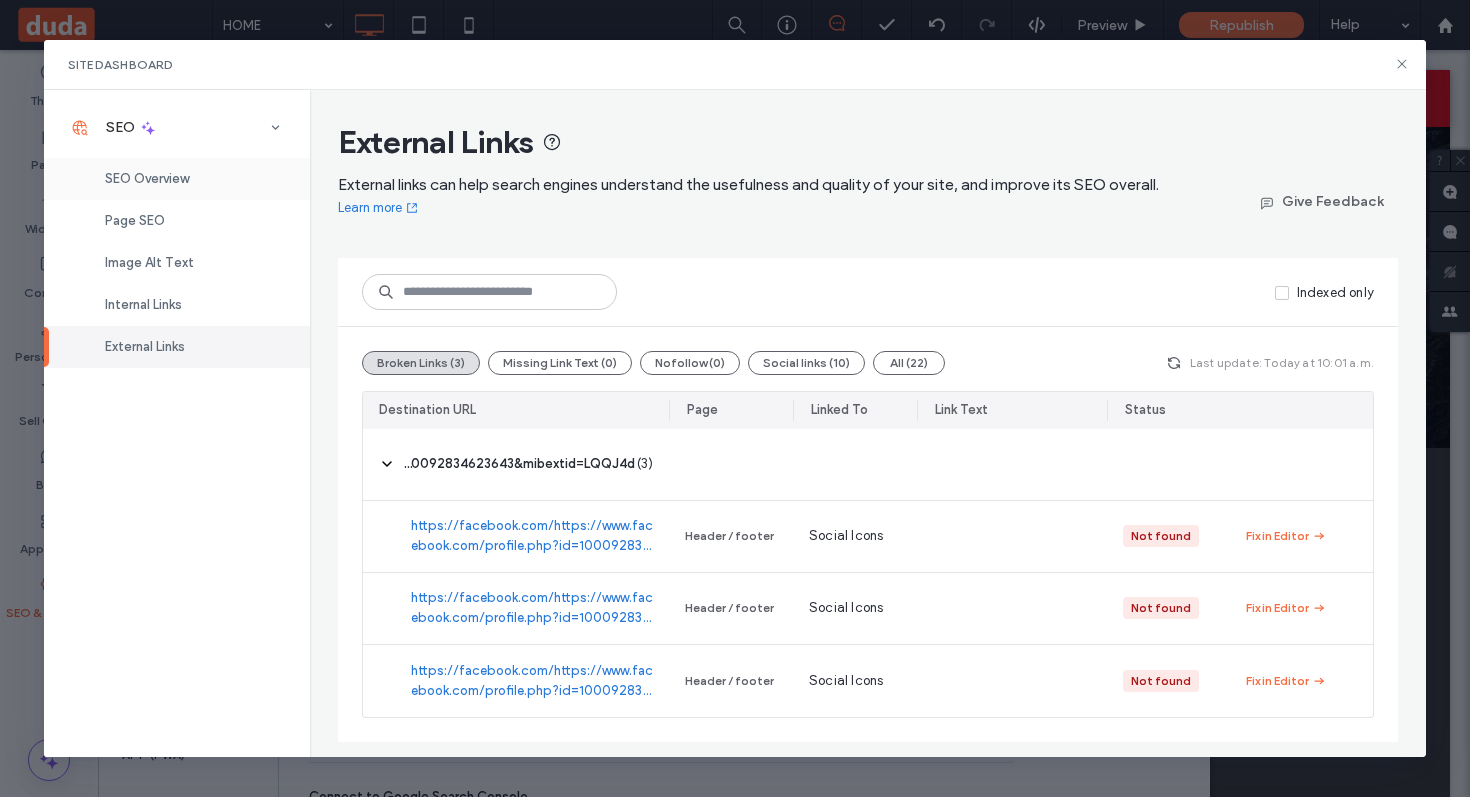 click on "SEO Overview" at bounding box center [147, 178] 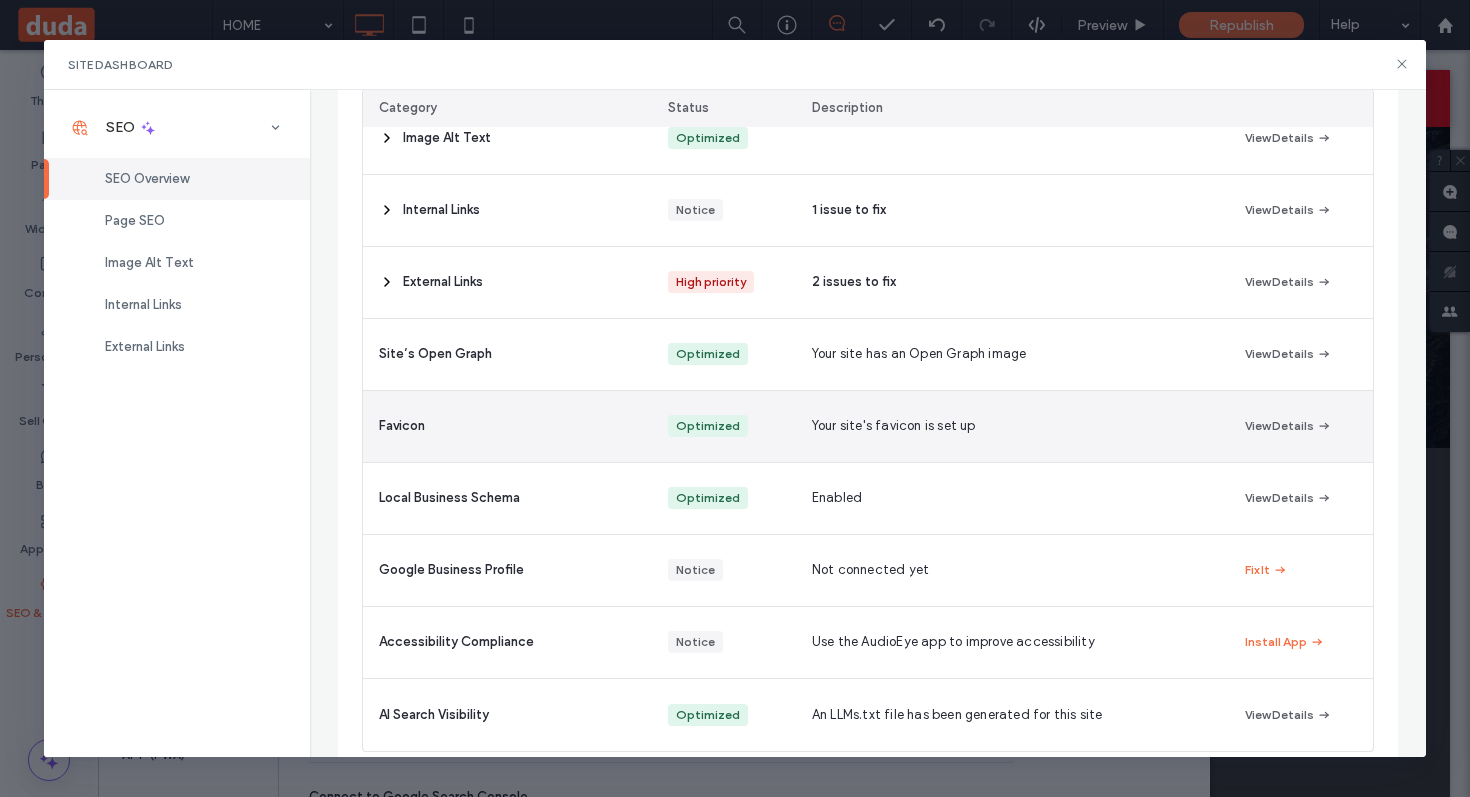 scroll, scrollTop: 404, scrollLeft: 0, axis: vertical 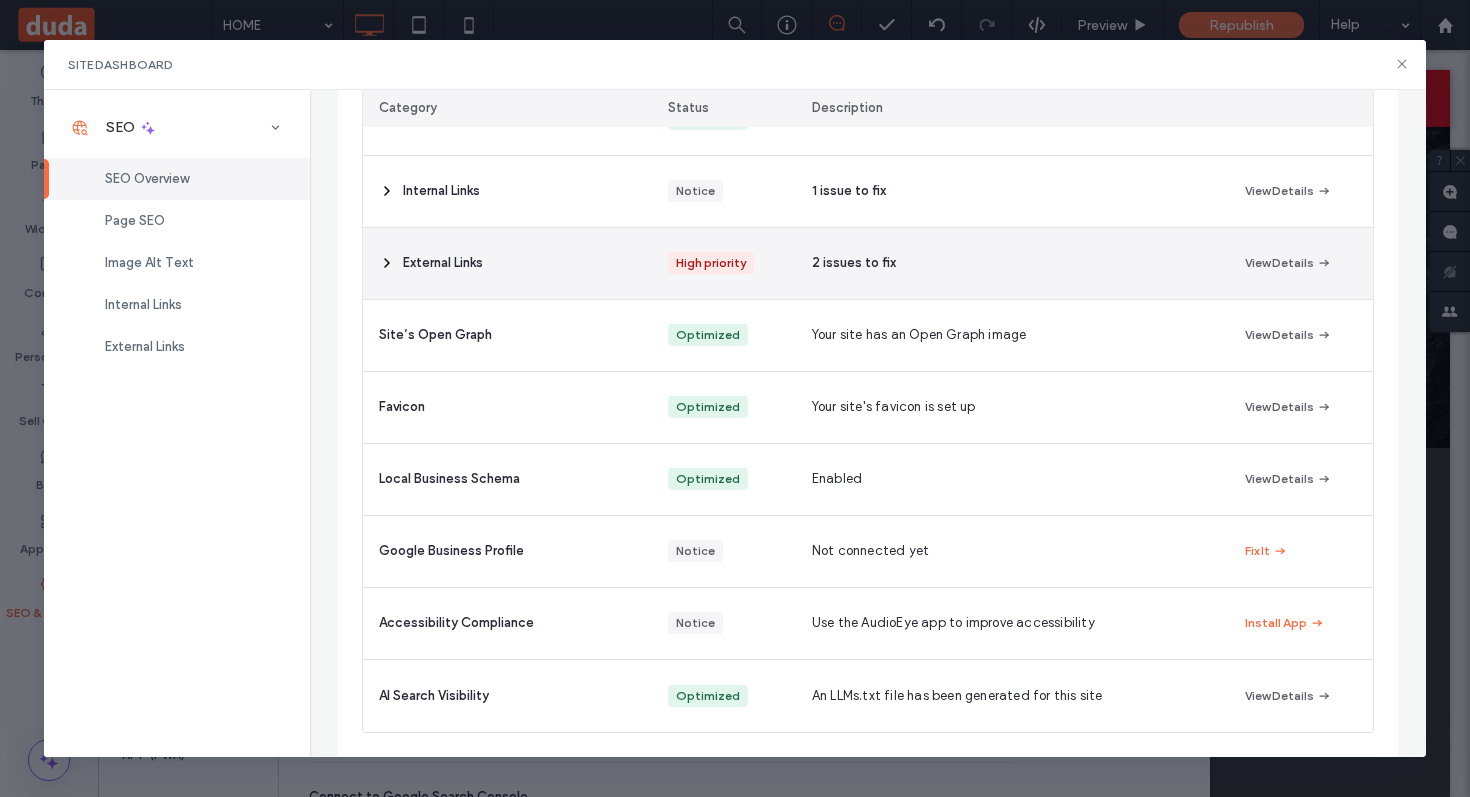 click on "2 issues to fix" at bounding box center [1012, 263] 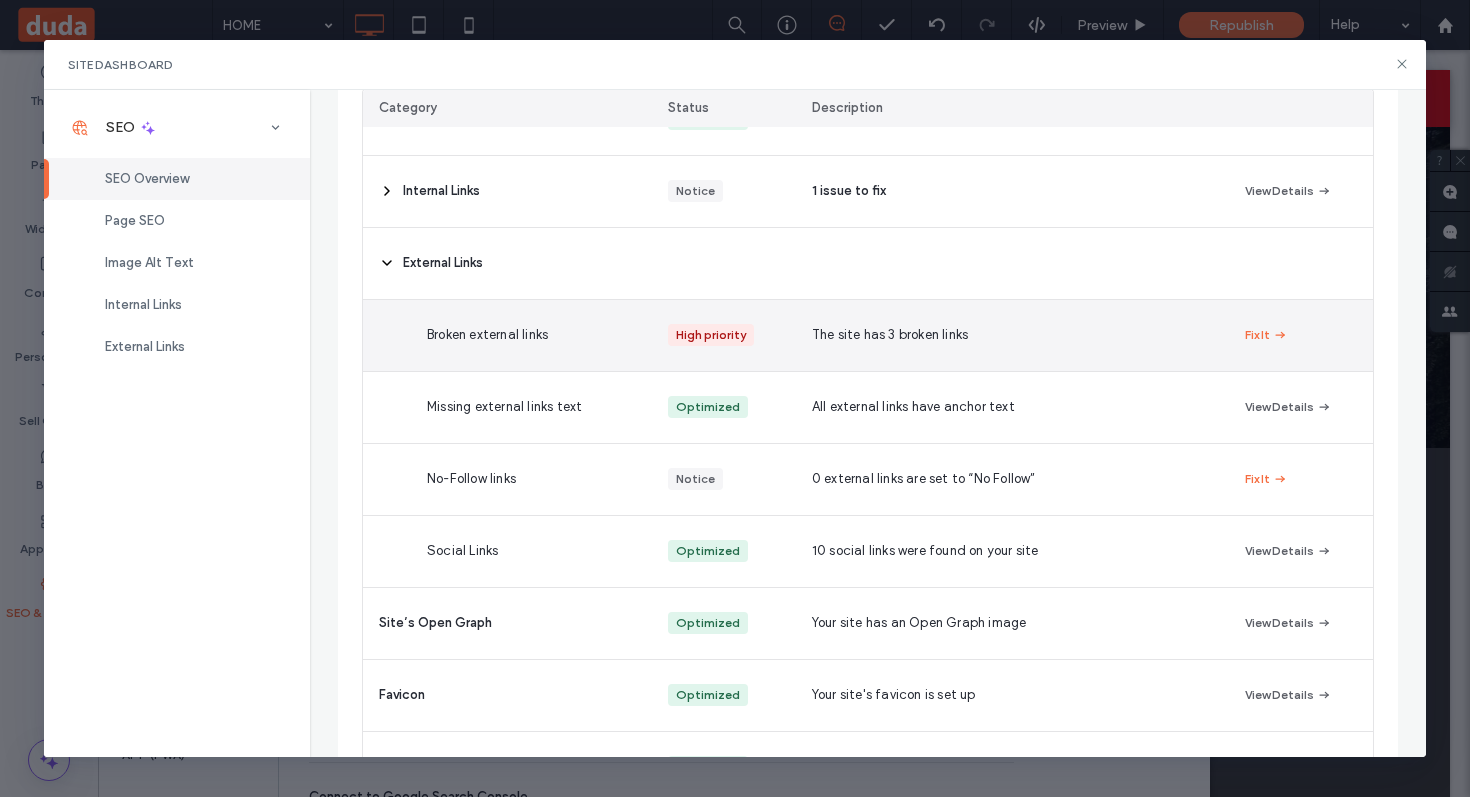 click on "The site has 3 broken links" at bounding box center (1012, 335) 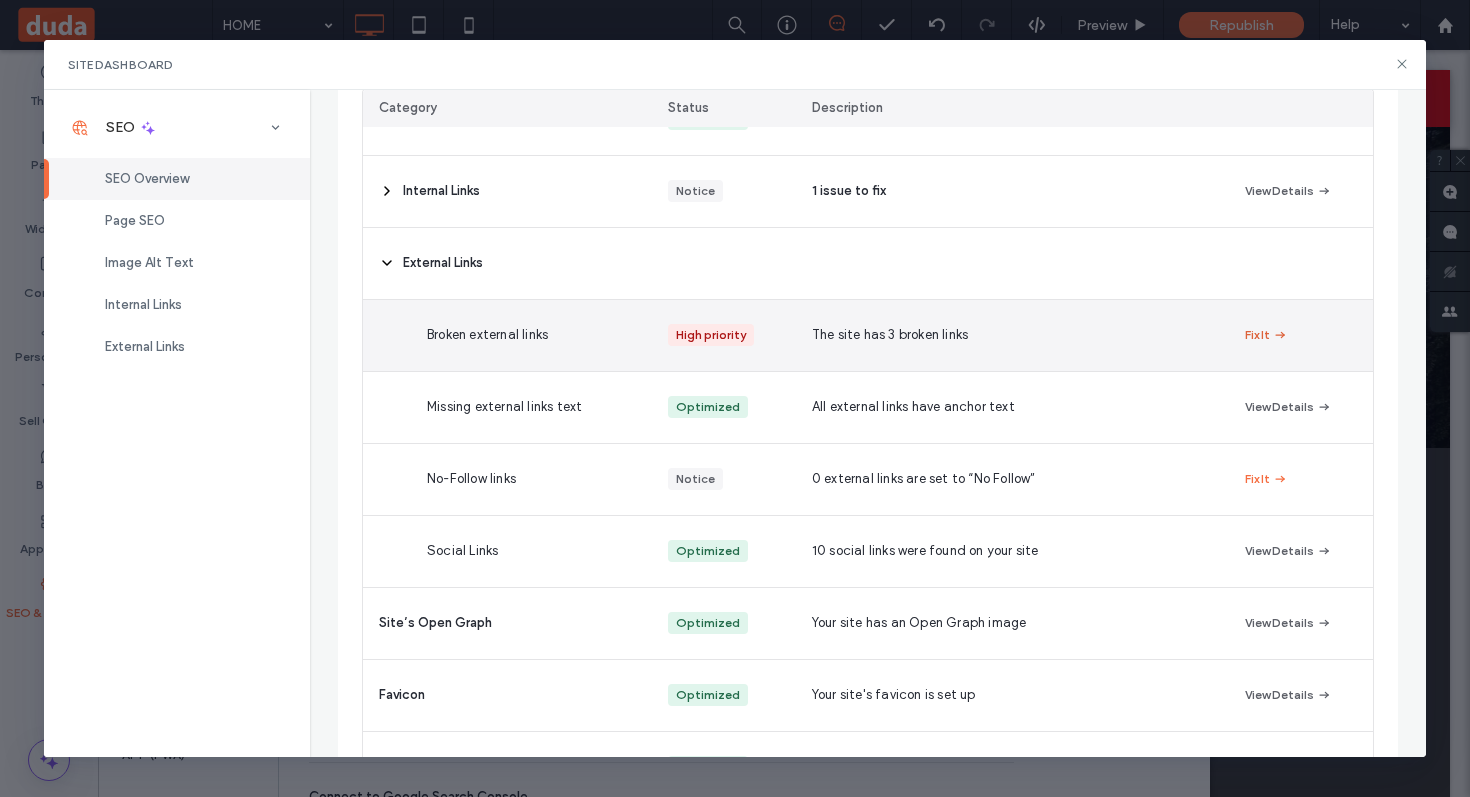 click at bounding box center [1279, 335] 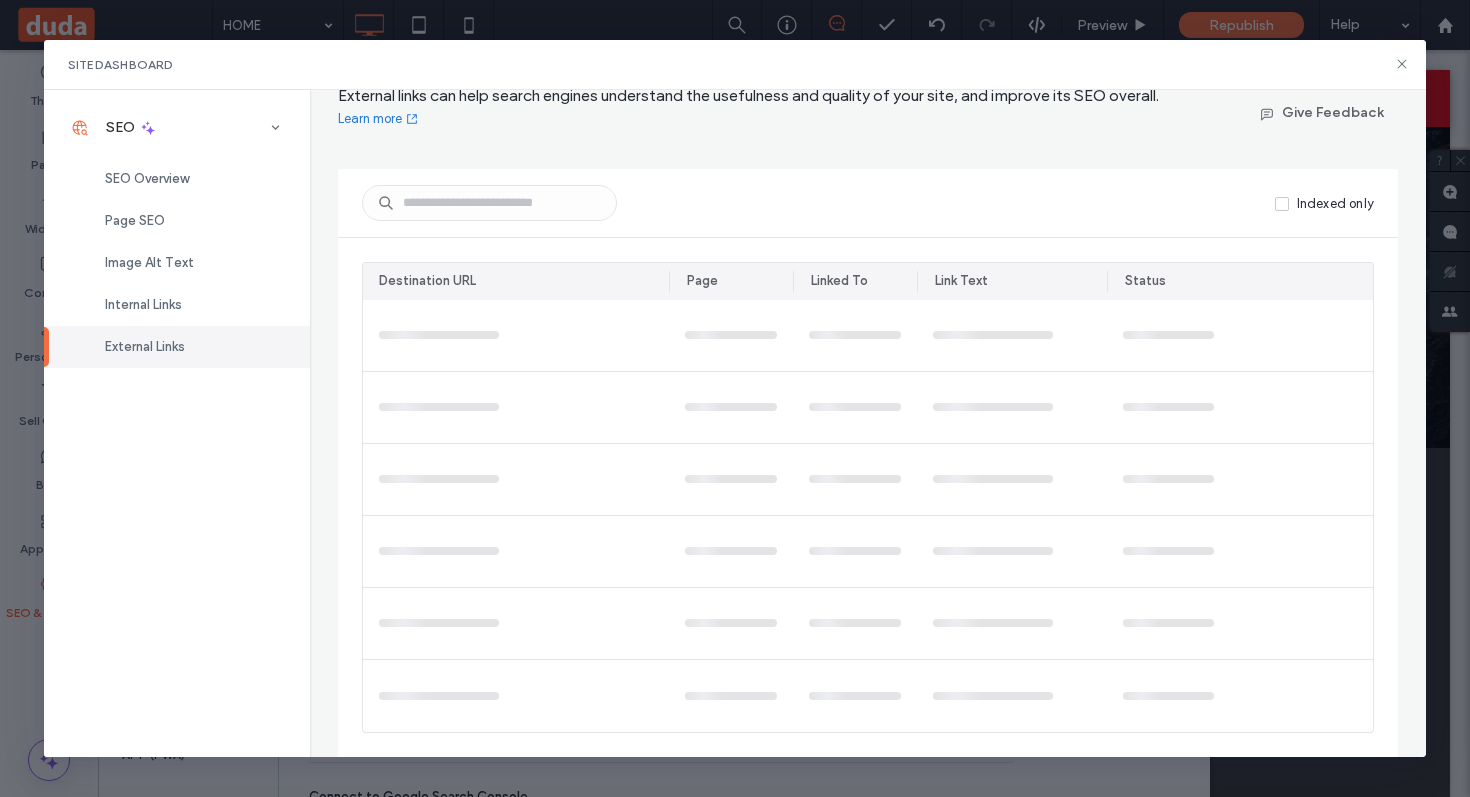 scroll, scrollTop: 0, scrollLeft: 0, axis: both 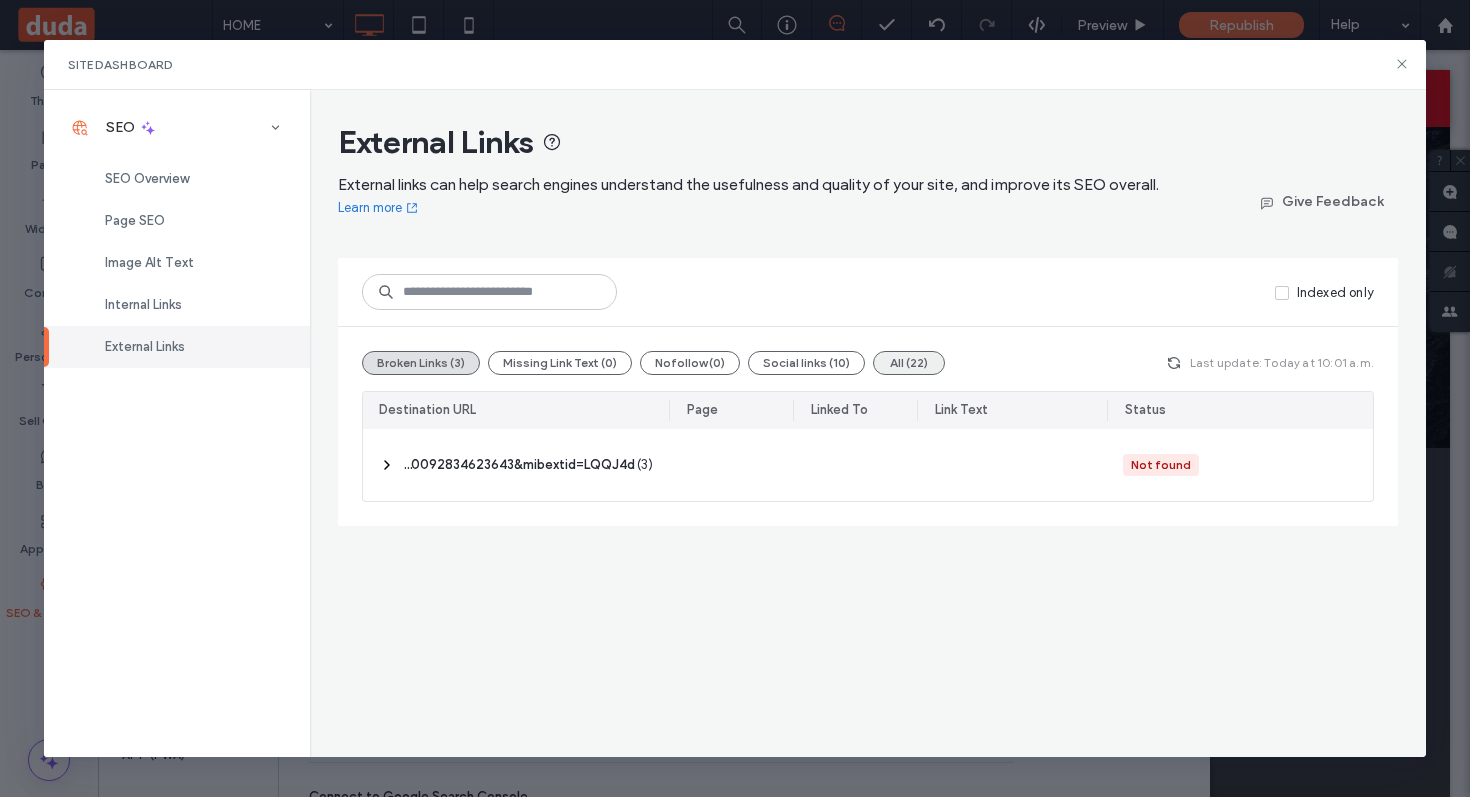 click on "All (22)" at bounding box center (909, 363) 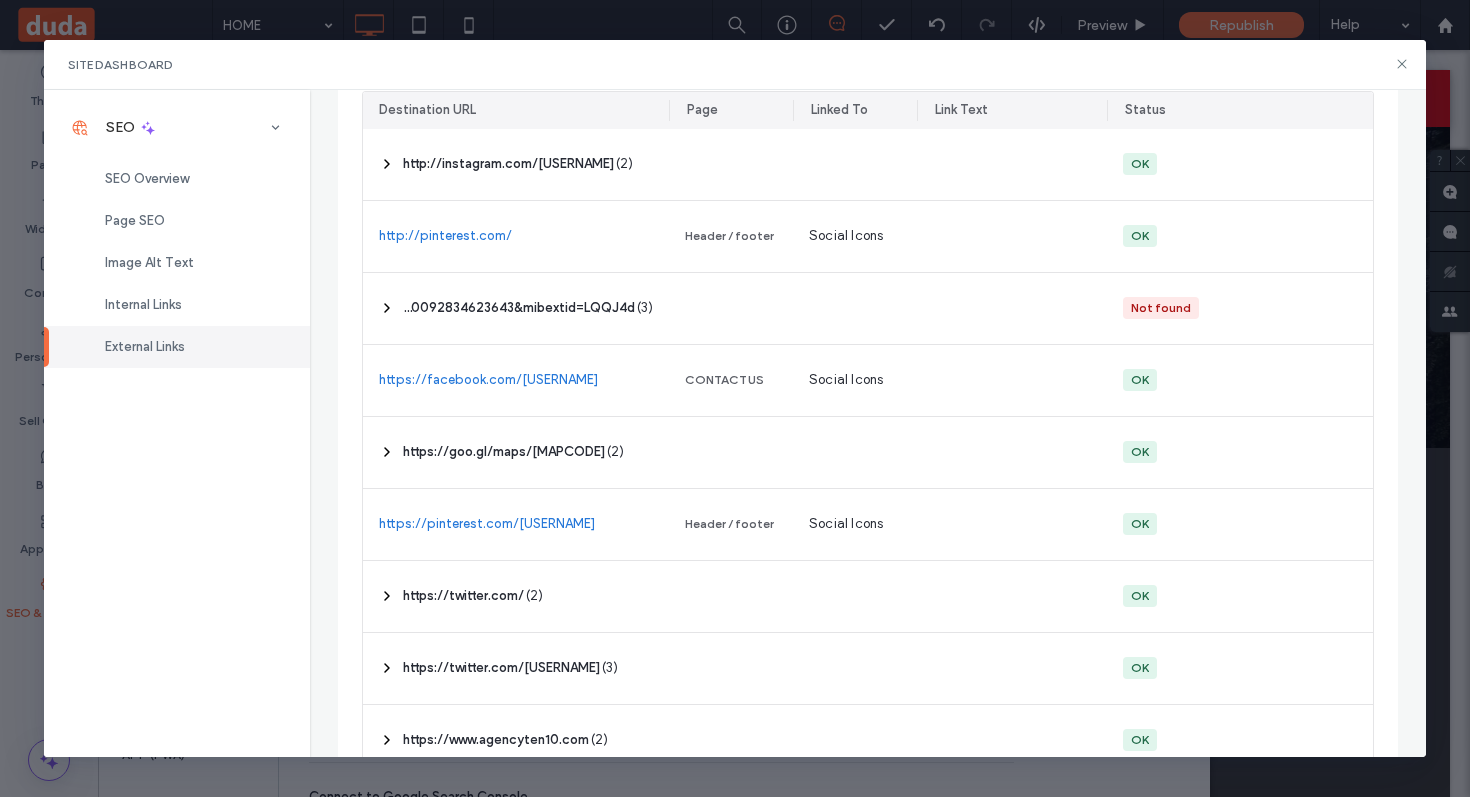 scroll, scrollTop: 308, scrollLeft: 0, axis: vertical 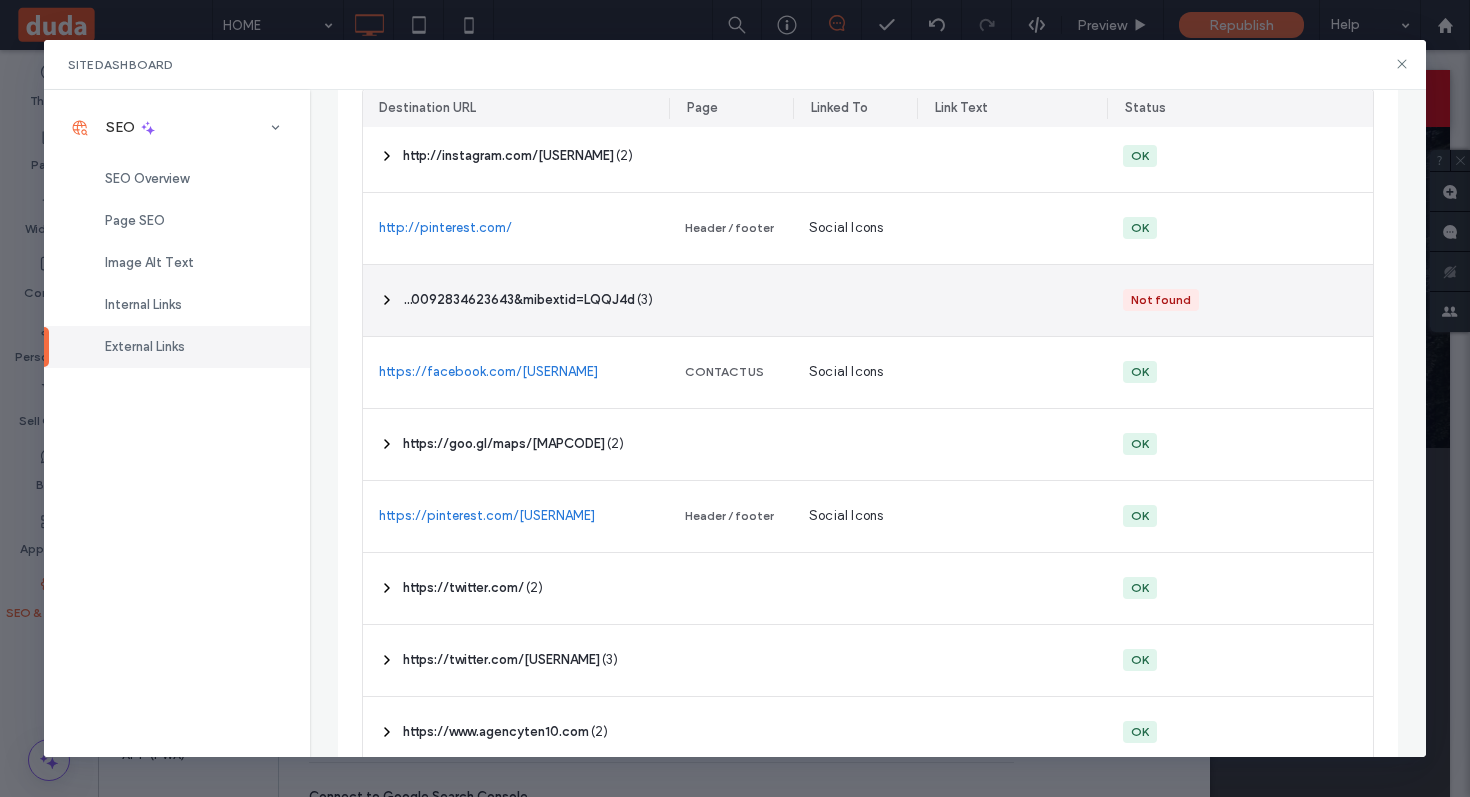 click 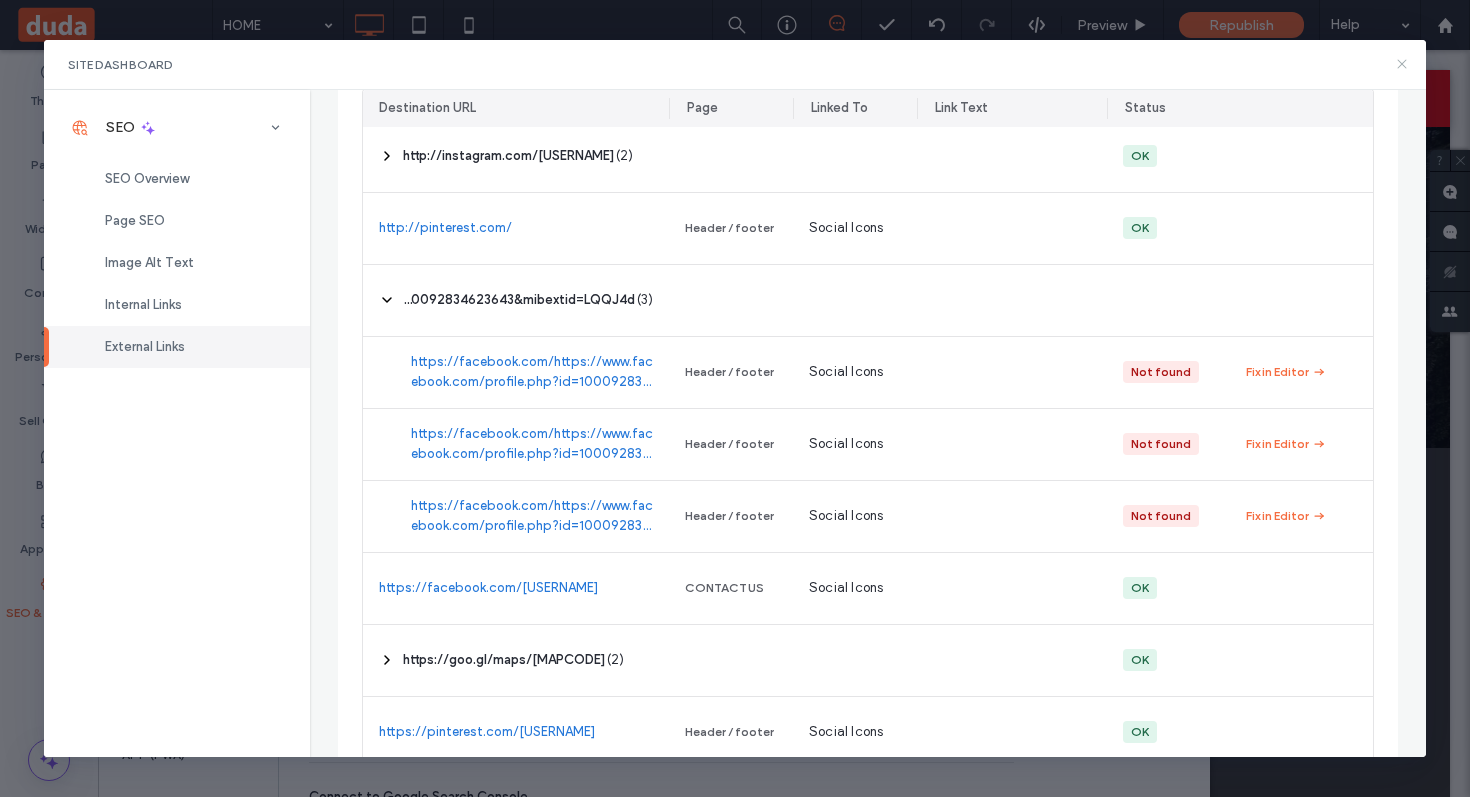 click 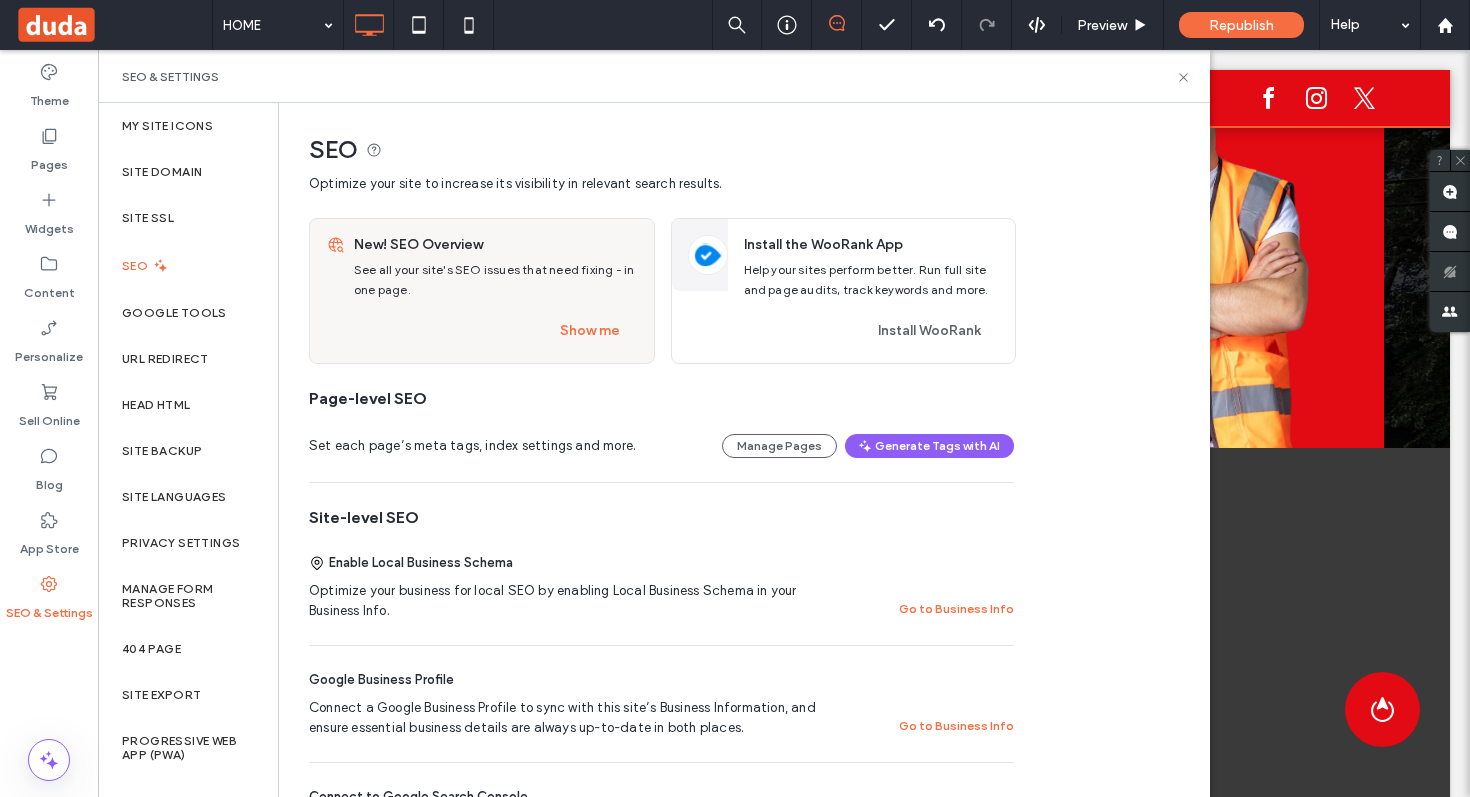 click at bounding box center [784, 98] 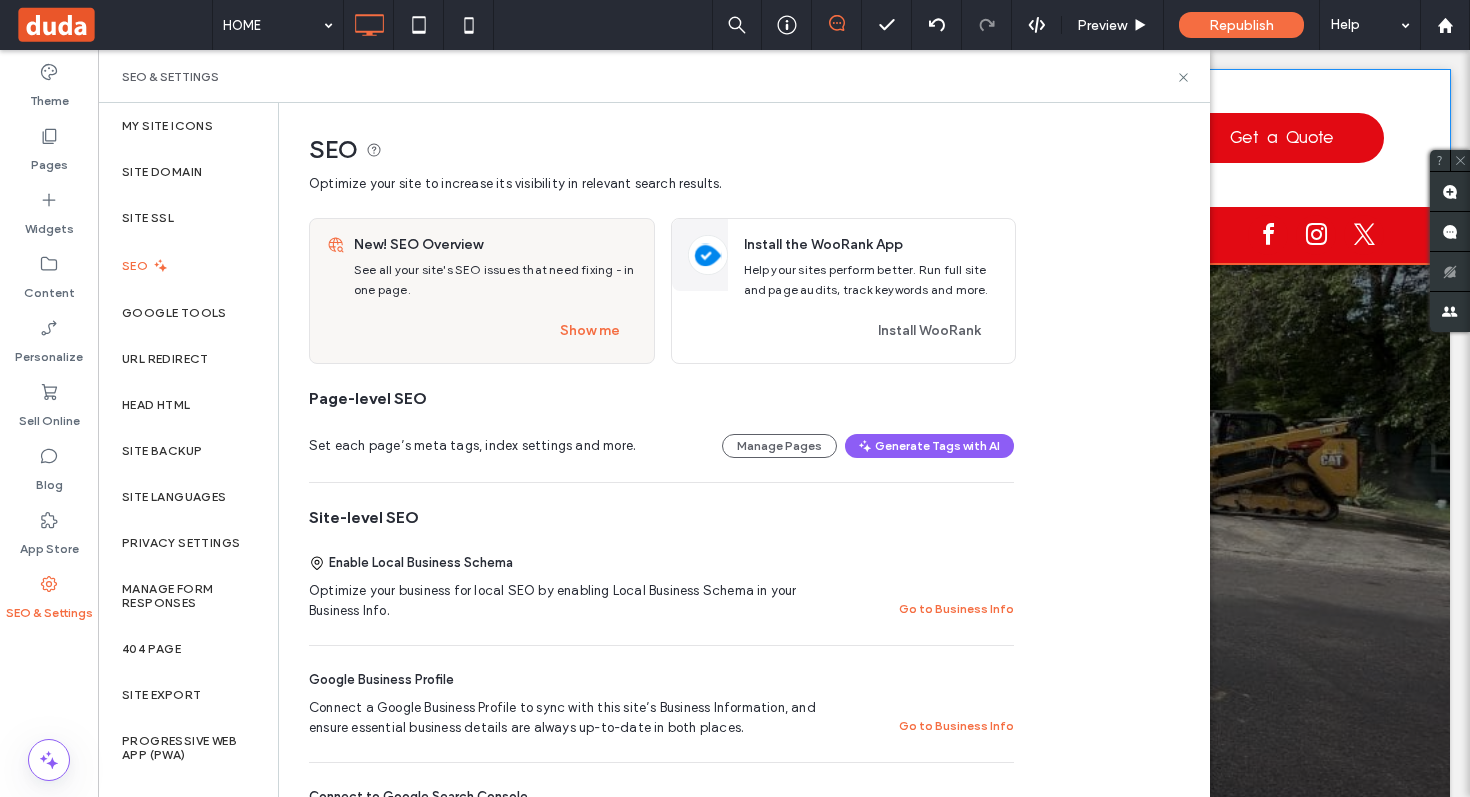 scroll, scrollTop: 0, scrollLeft: 0, axis: both 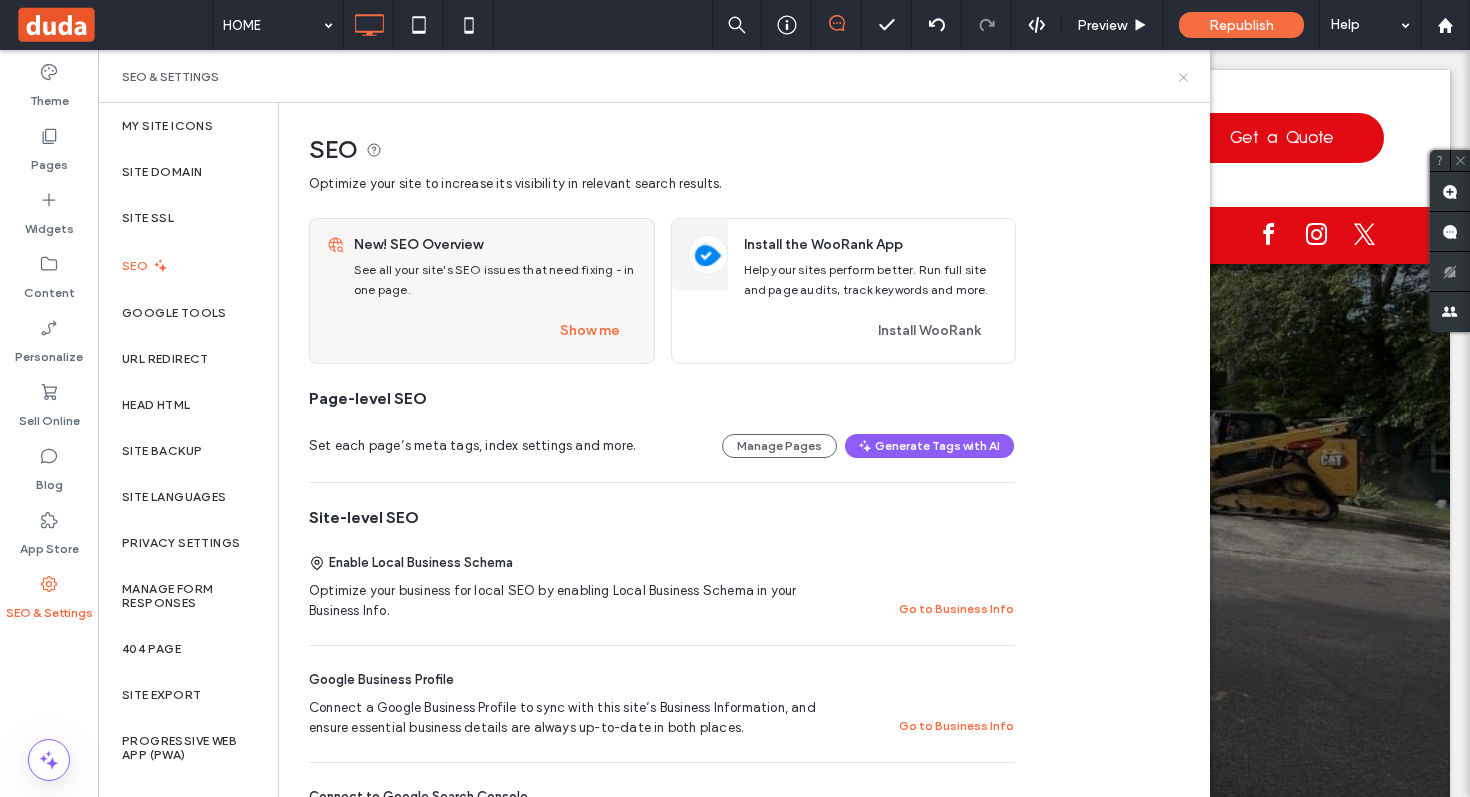 click 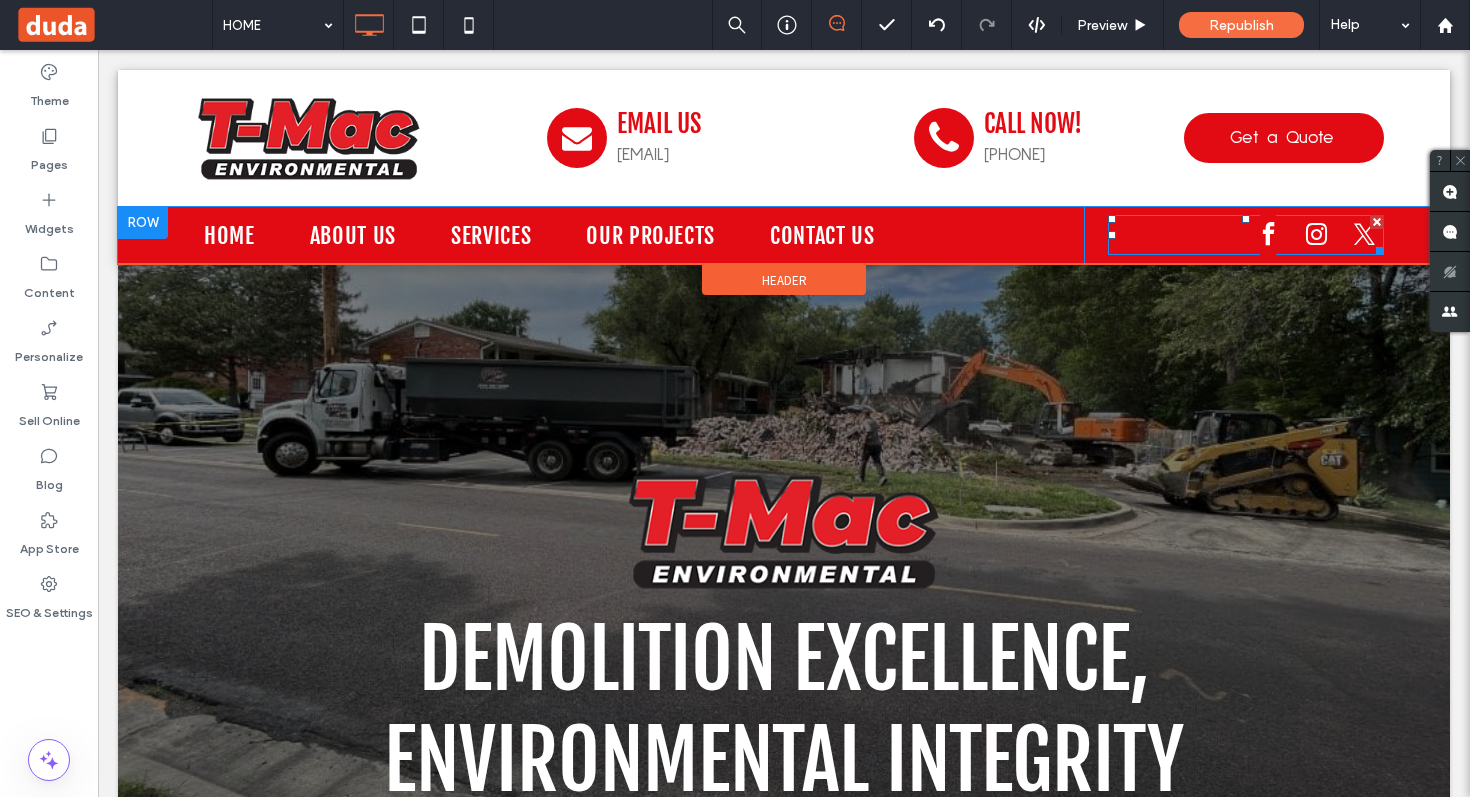 click at bounding box center (1268, 235) 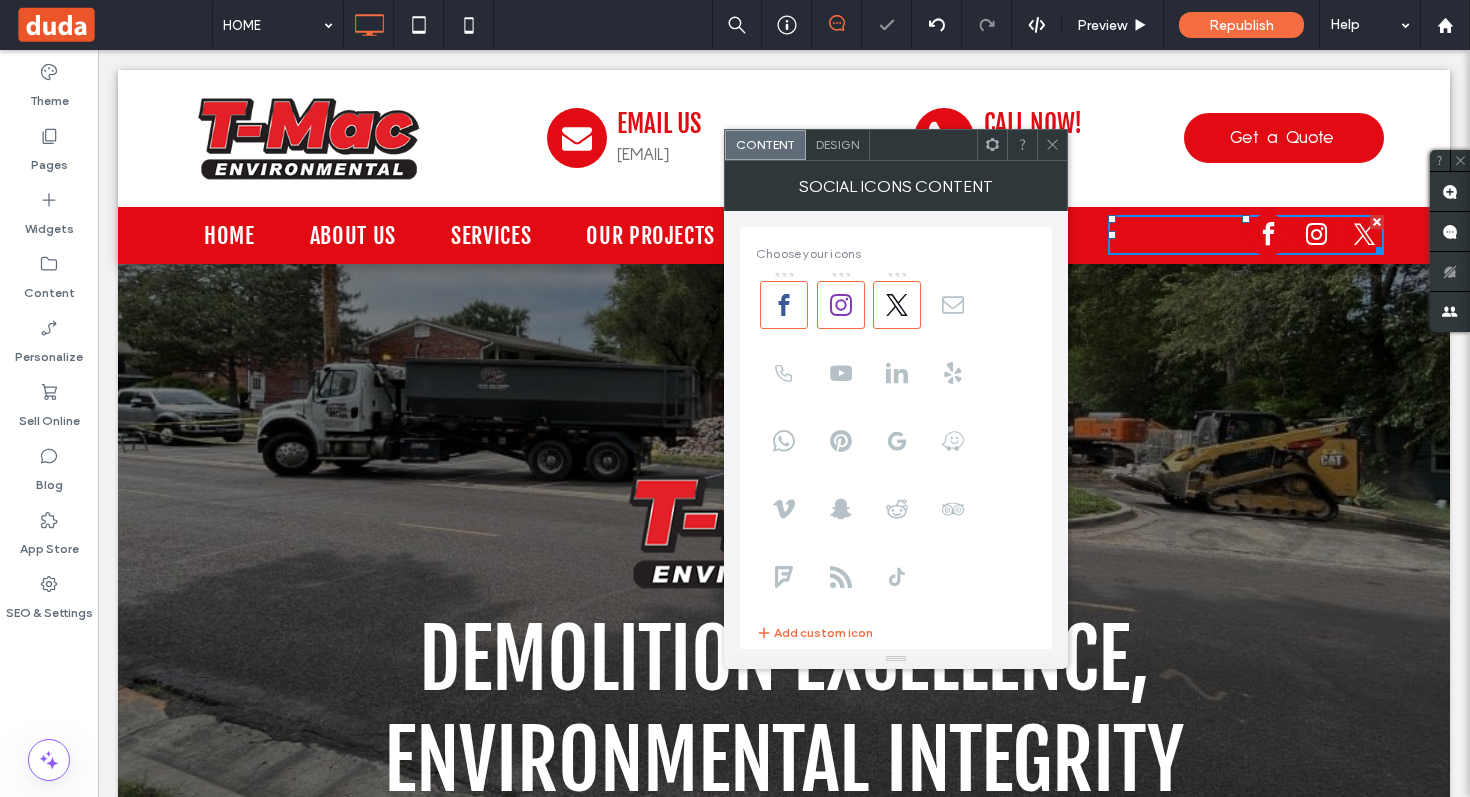 click at bounding box center [1268, 235] 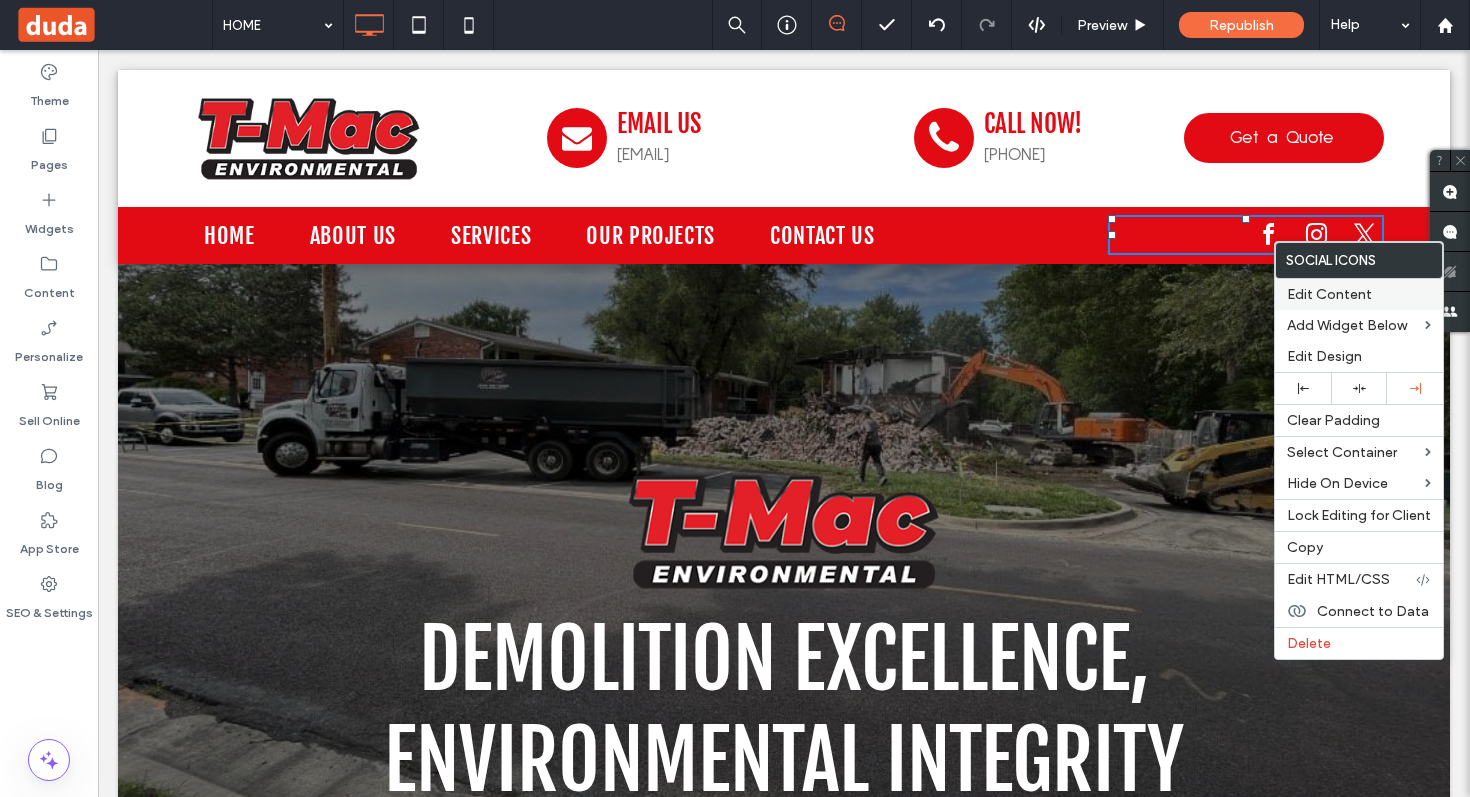 click on "Edit Content" at bounding box center [1329, 294] 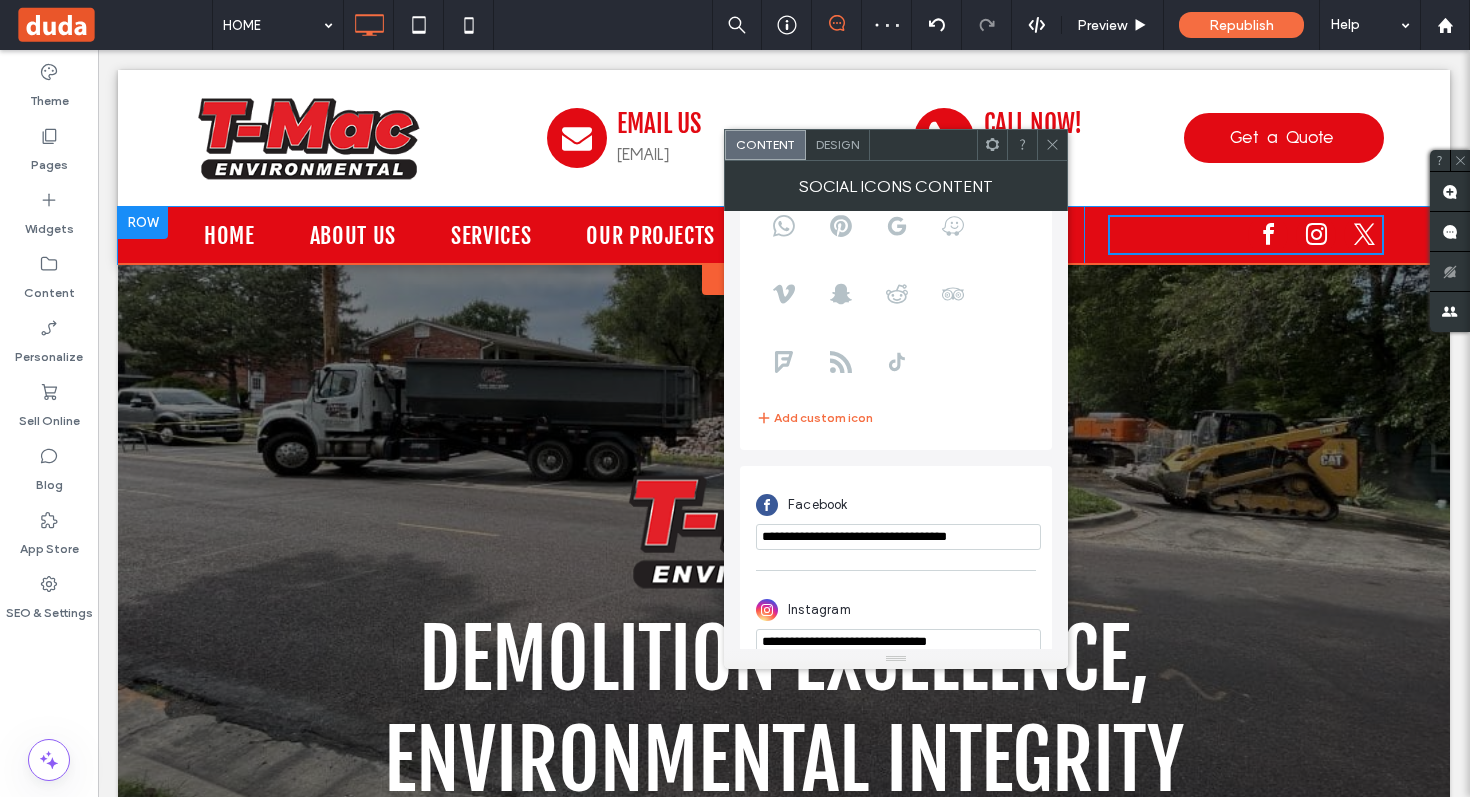 scroll, scrollTop: 283, scrollLeft: 0, axis: vertical 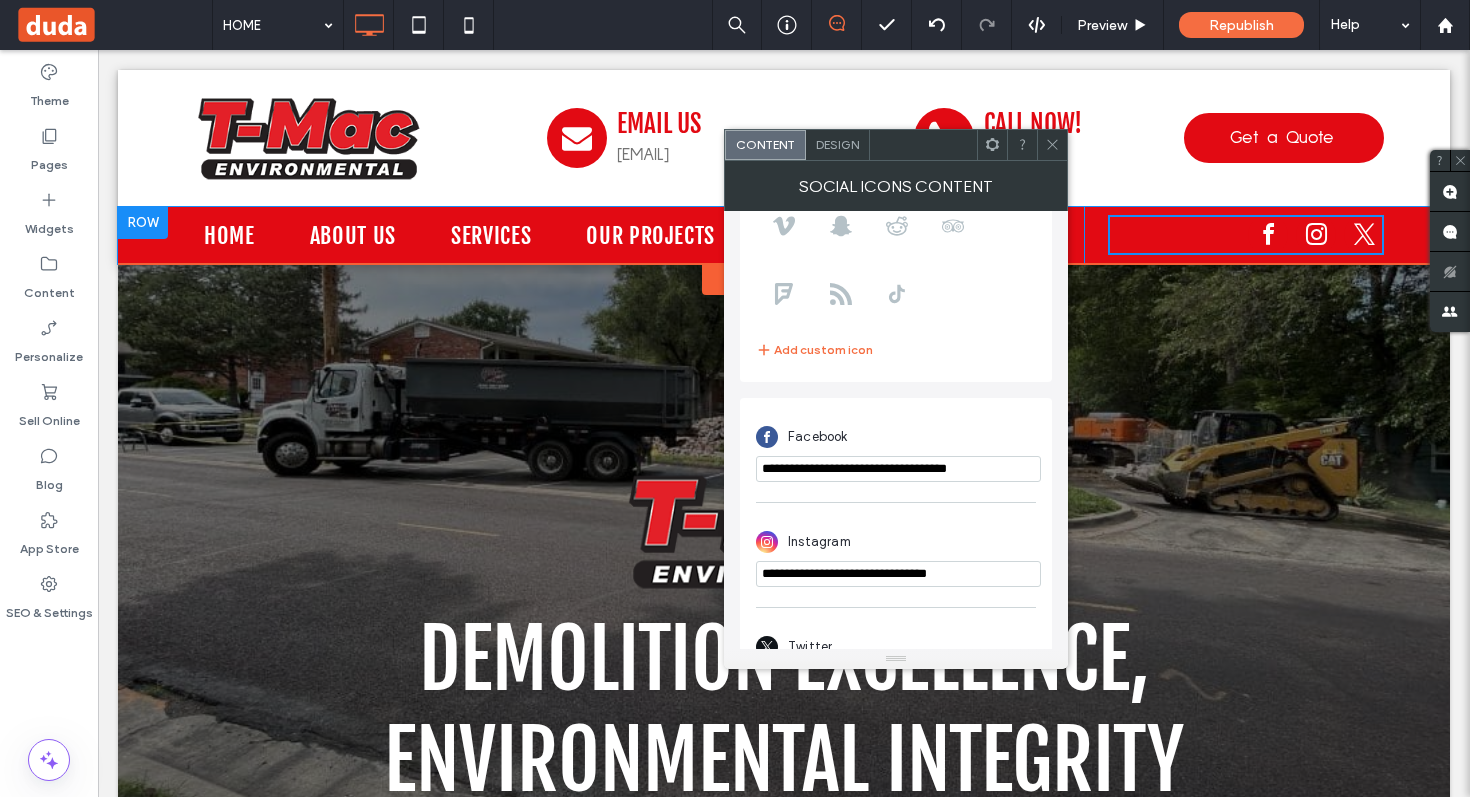 click on "Social Icons Content" at bounding box center (896, 186) 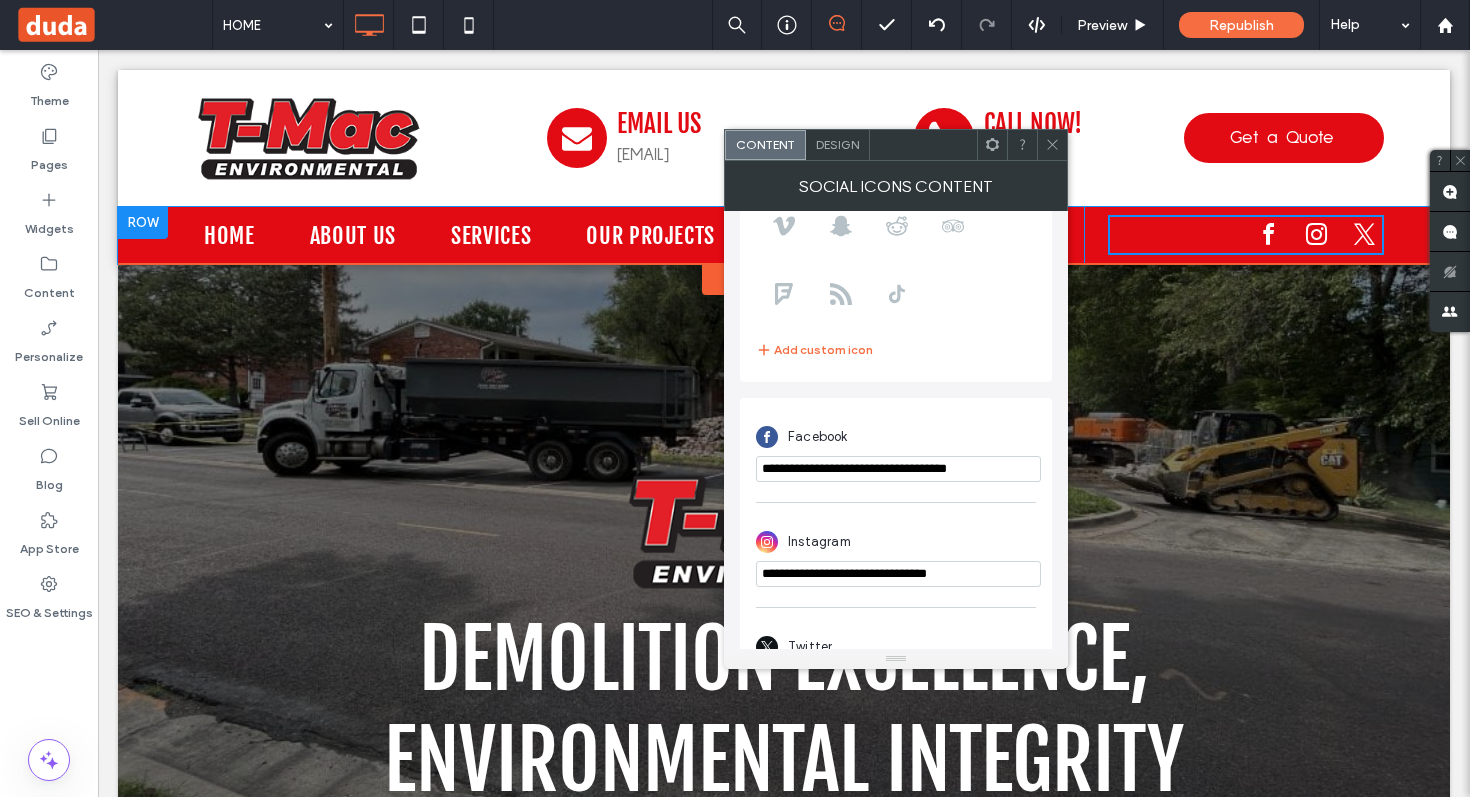 click 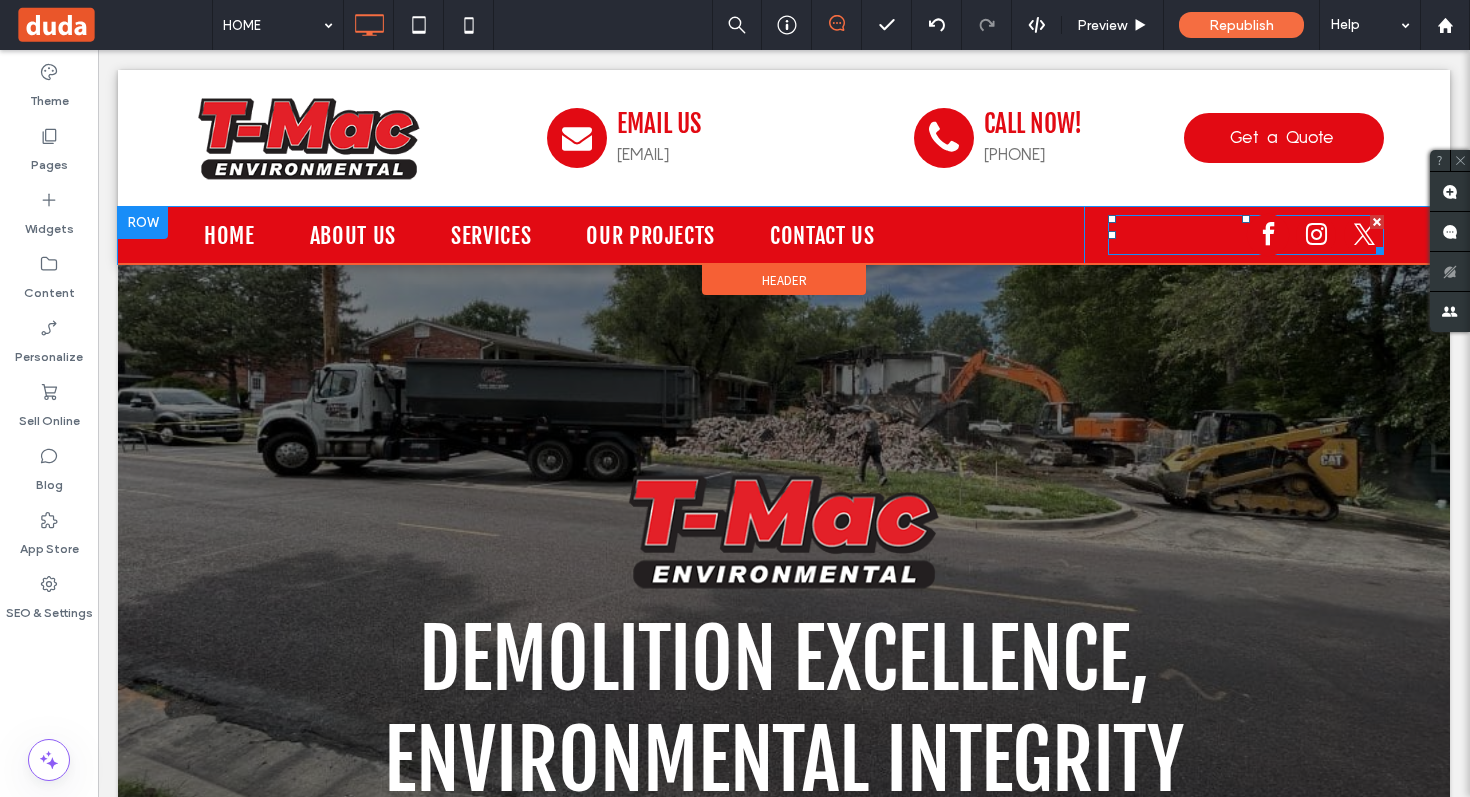 click at bounding box center [1268, 235] 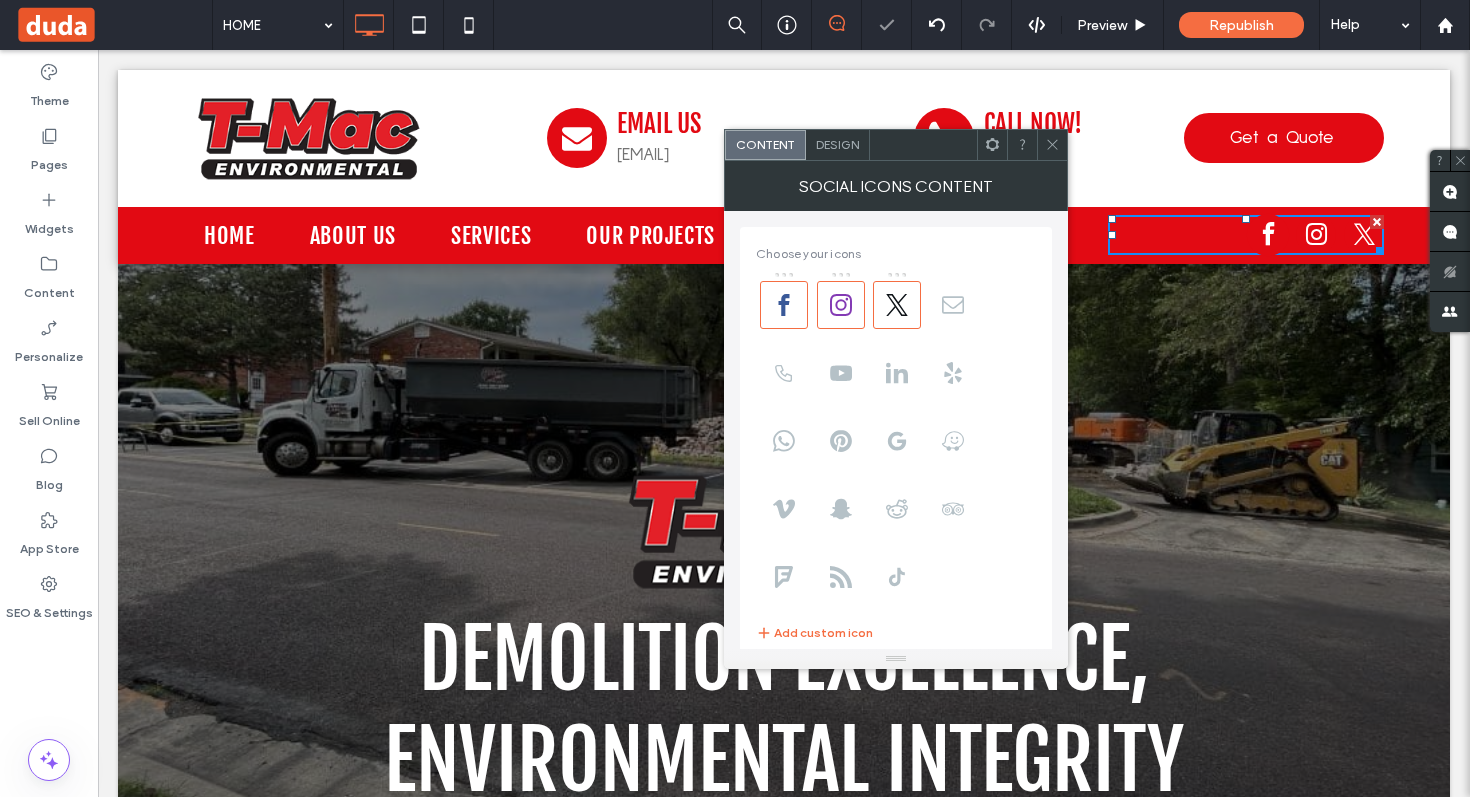 click at bounding box center (1268, 235) 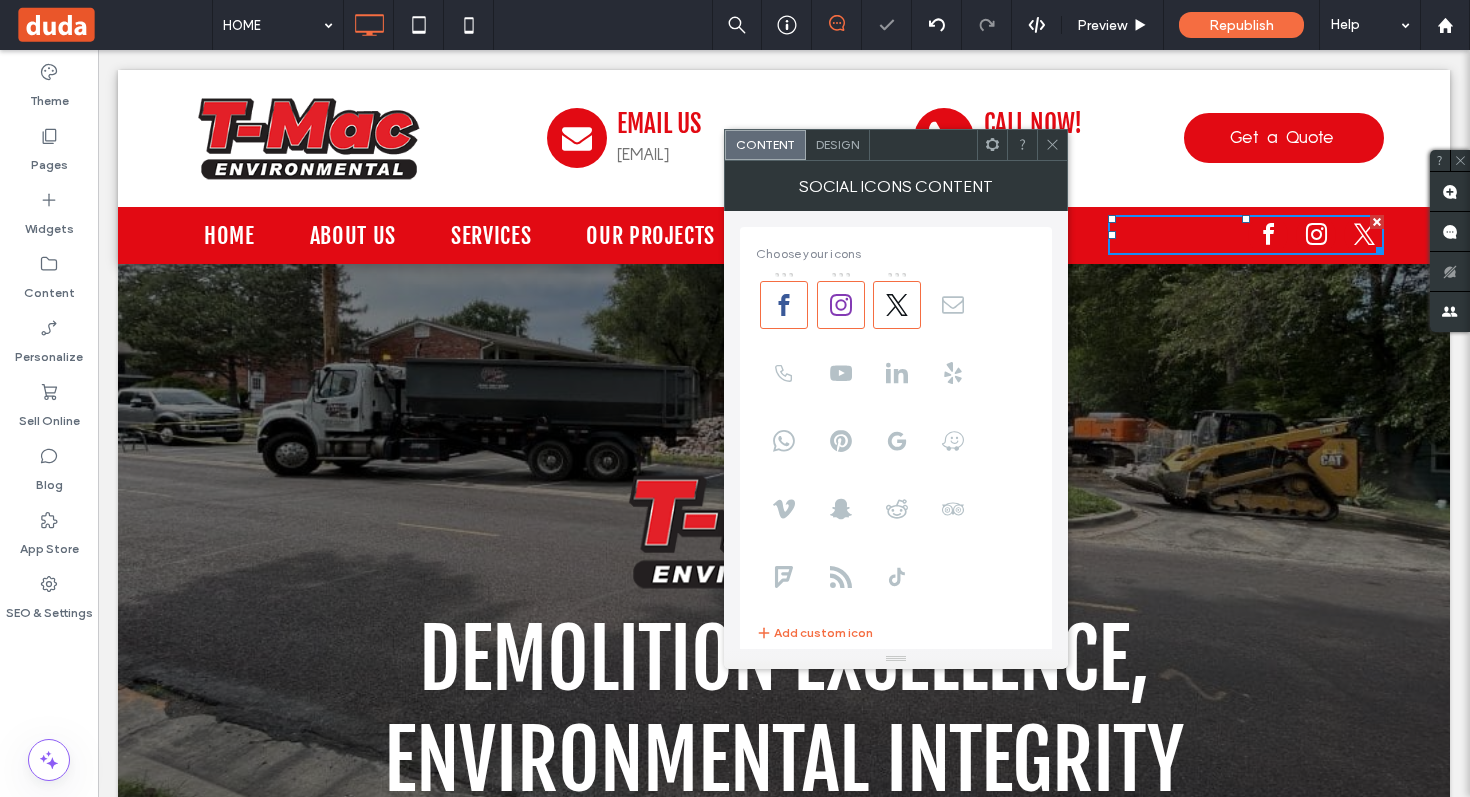 click 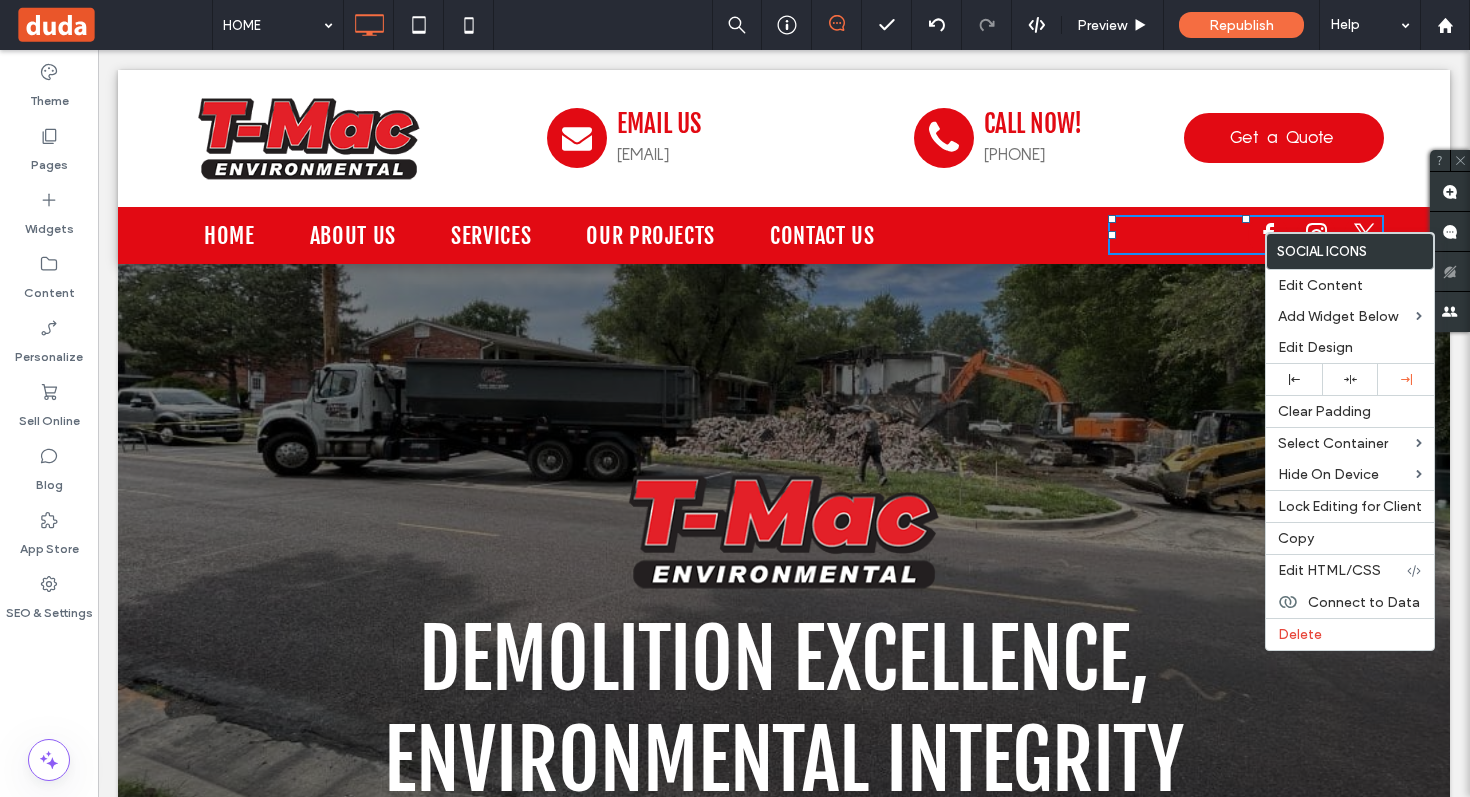 click on "CALL NOW!
[PHONE]
Click To Paste" at bounding box center (1084, 138) 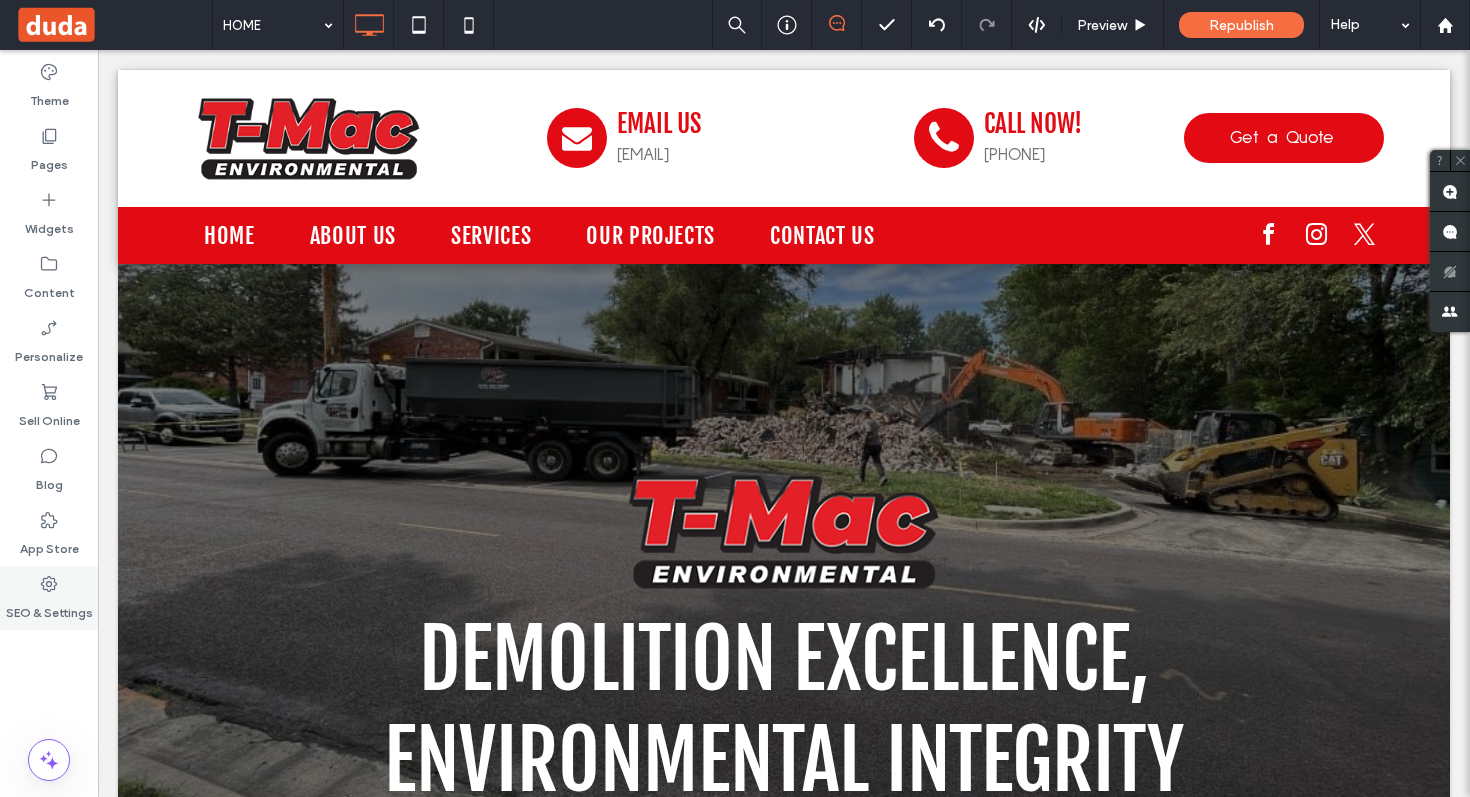 click 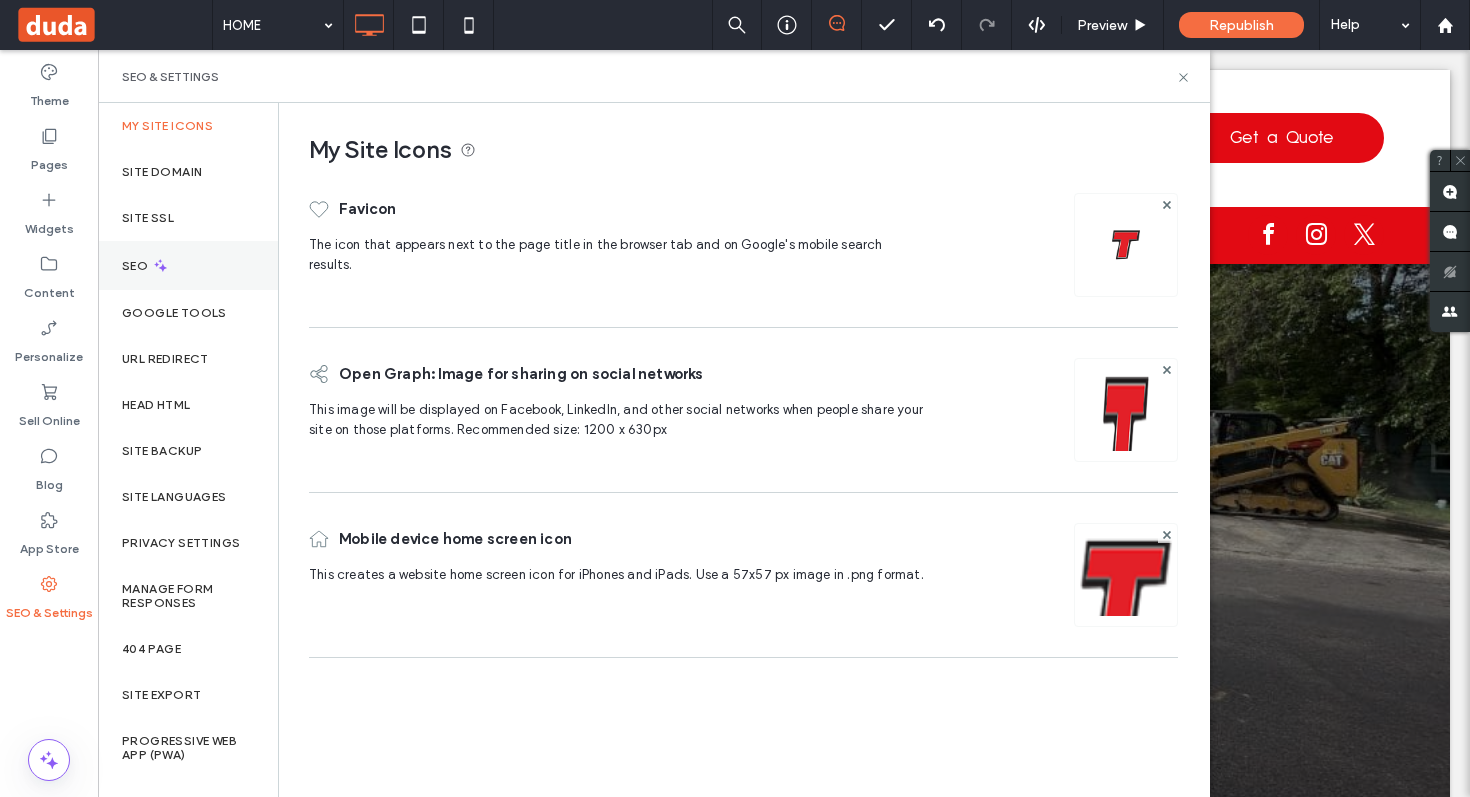 click on "SEO" at bounding box center [188, 265] 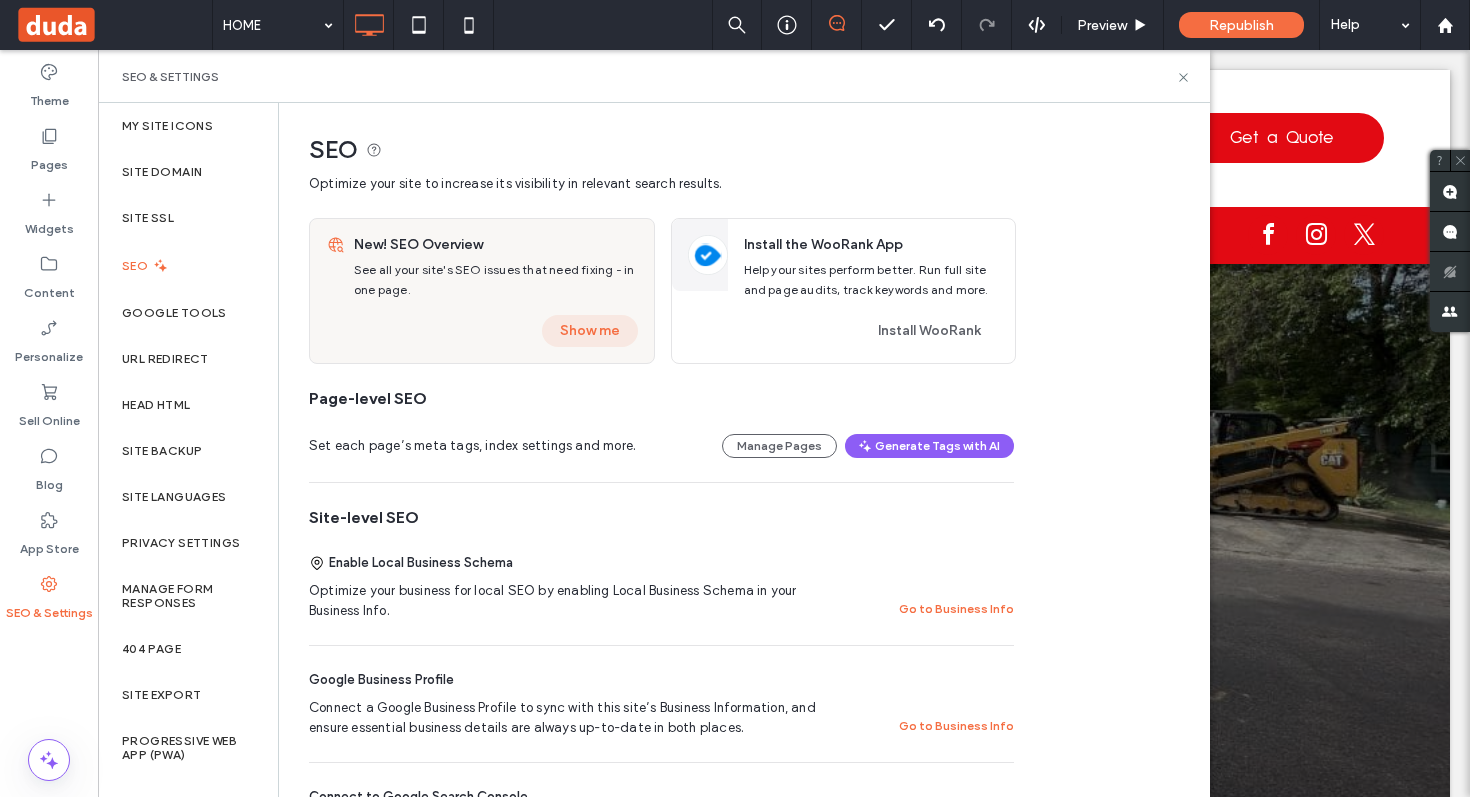 click on "Show me" at bounding box center [590, 331] 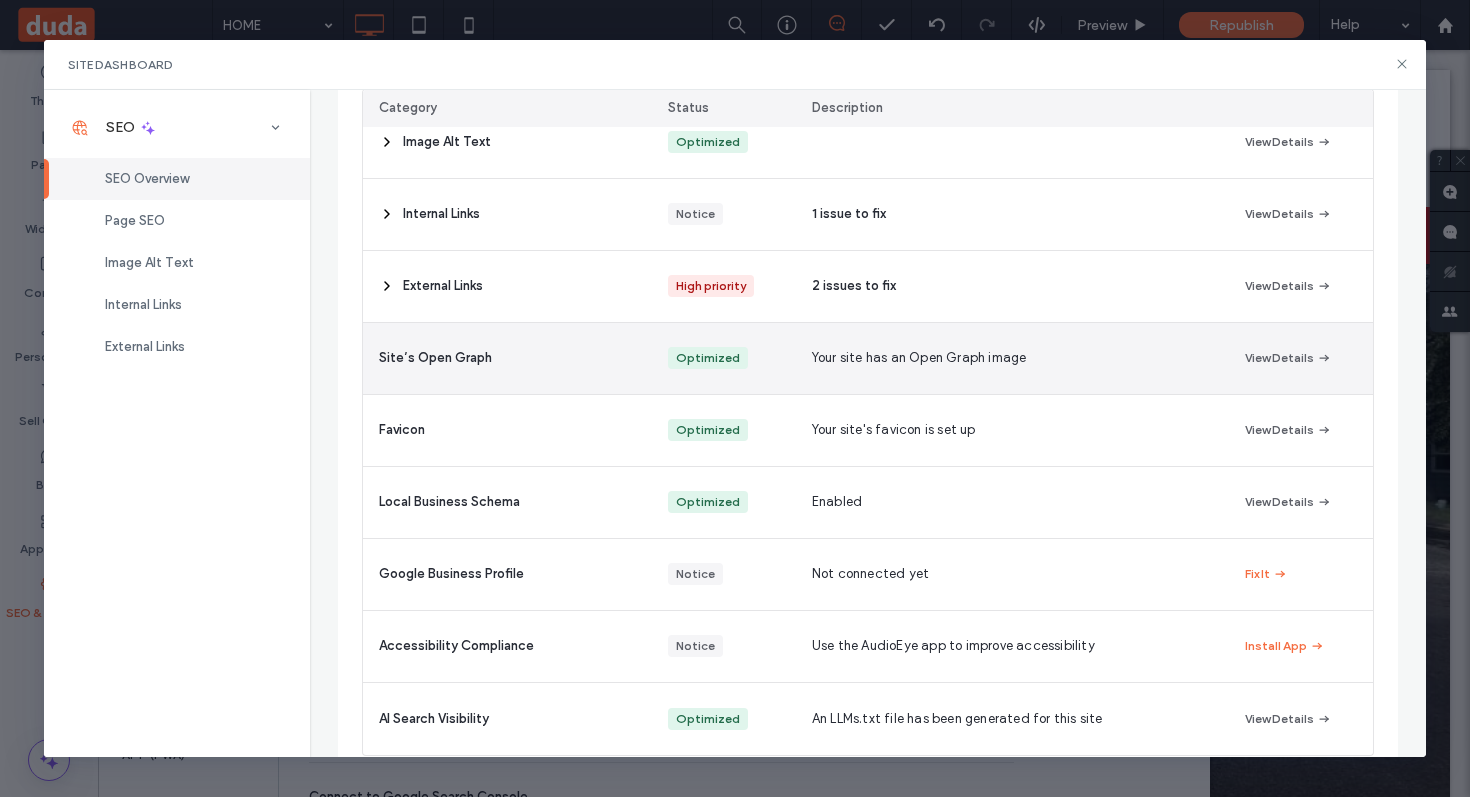 scroll, scrollTop: 404, scrollLeft: 0, axis: vertical 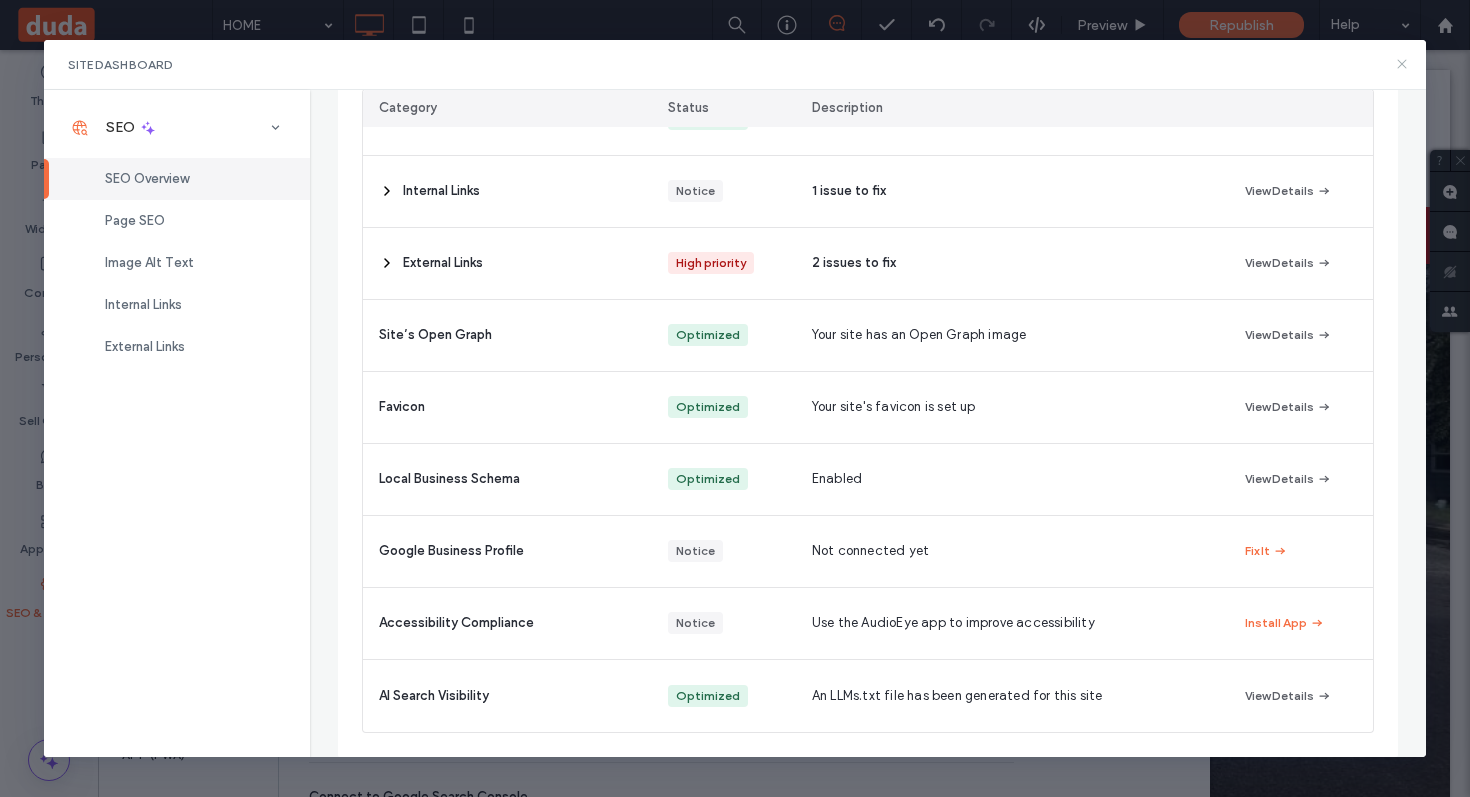 click 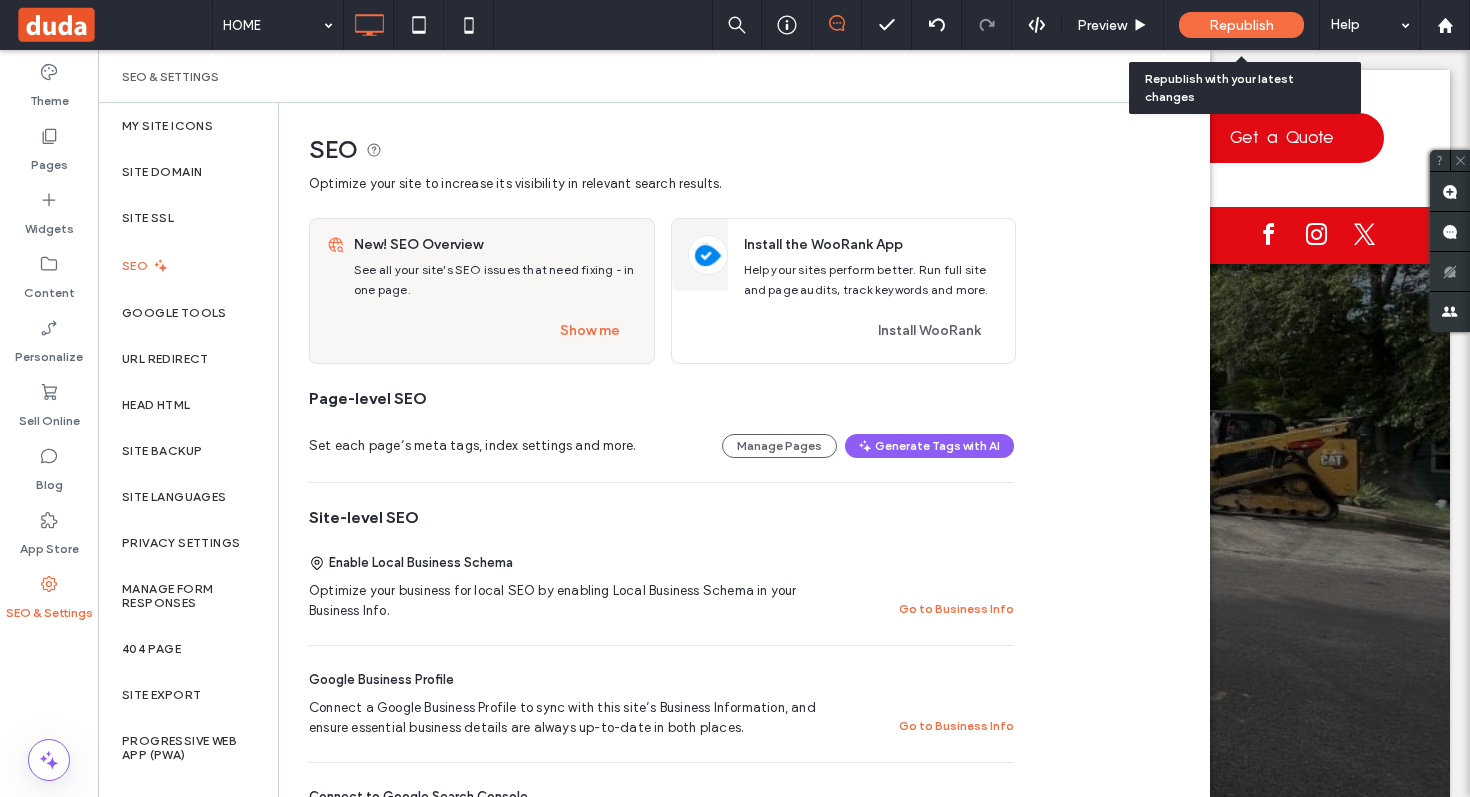 click on "Republish" at bounding box center (1241, 25) 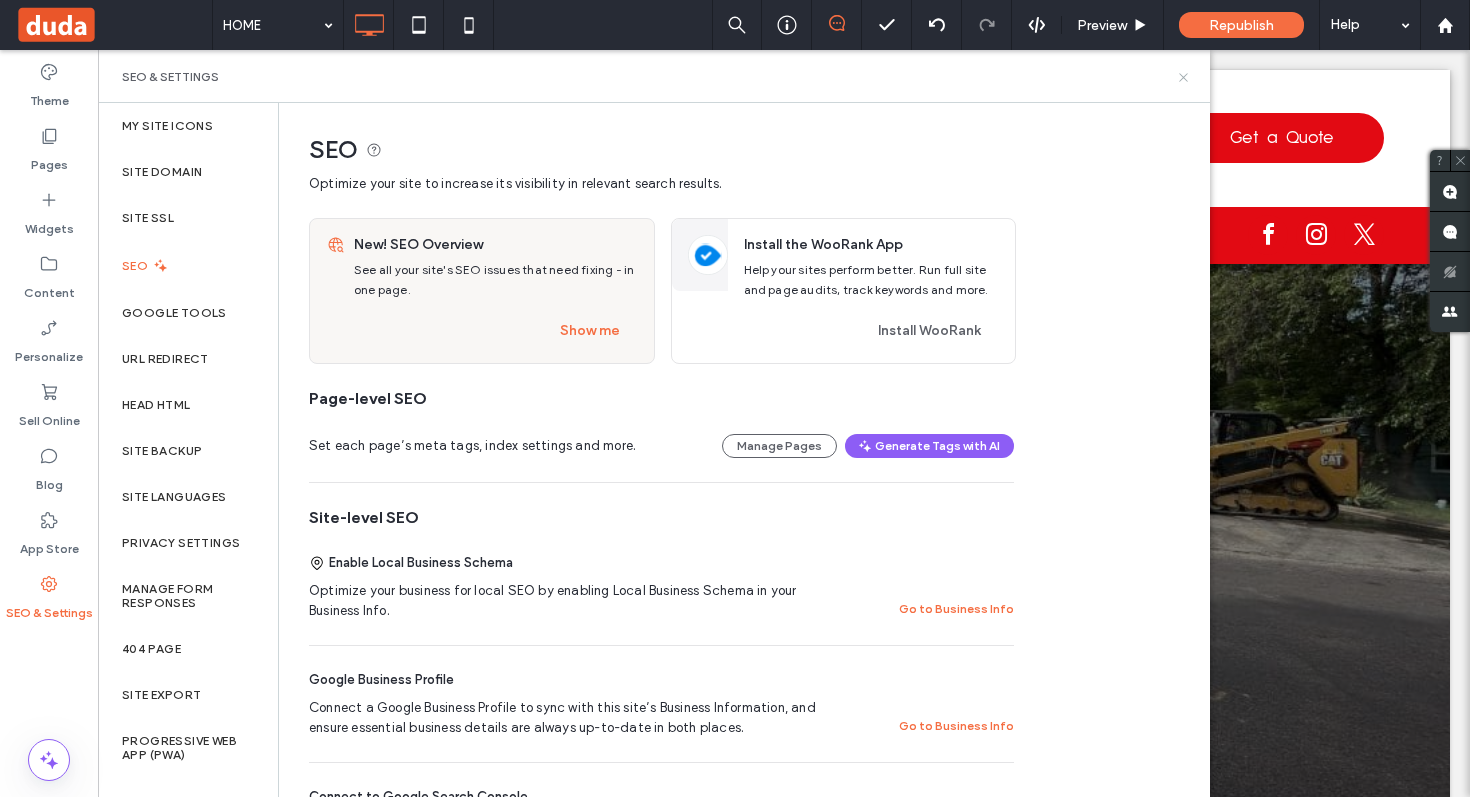 click 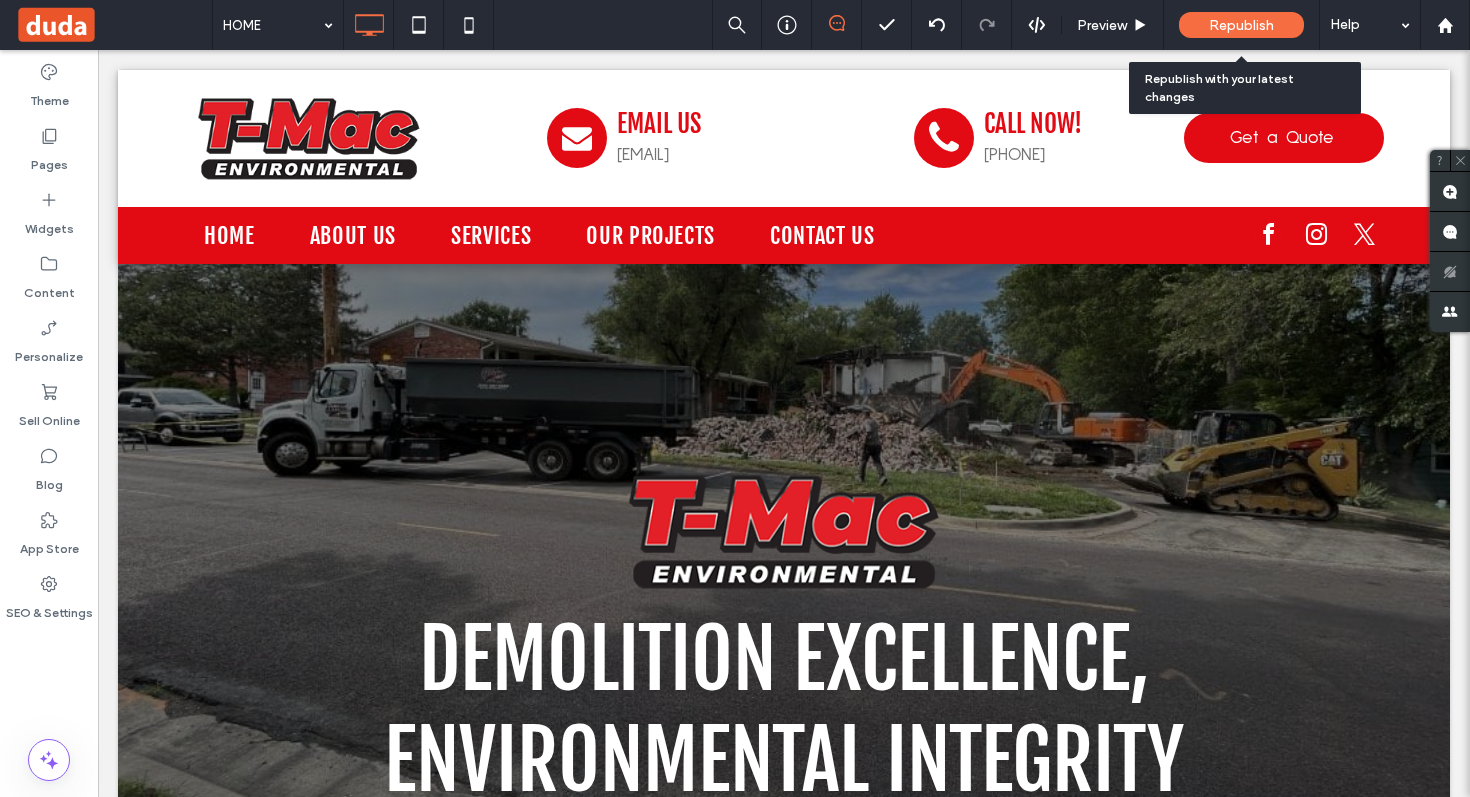 click on "Republish" at bounding box center [1241, 25] 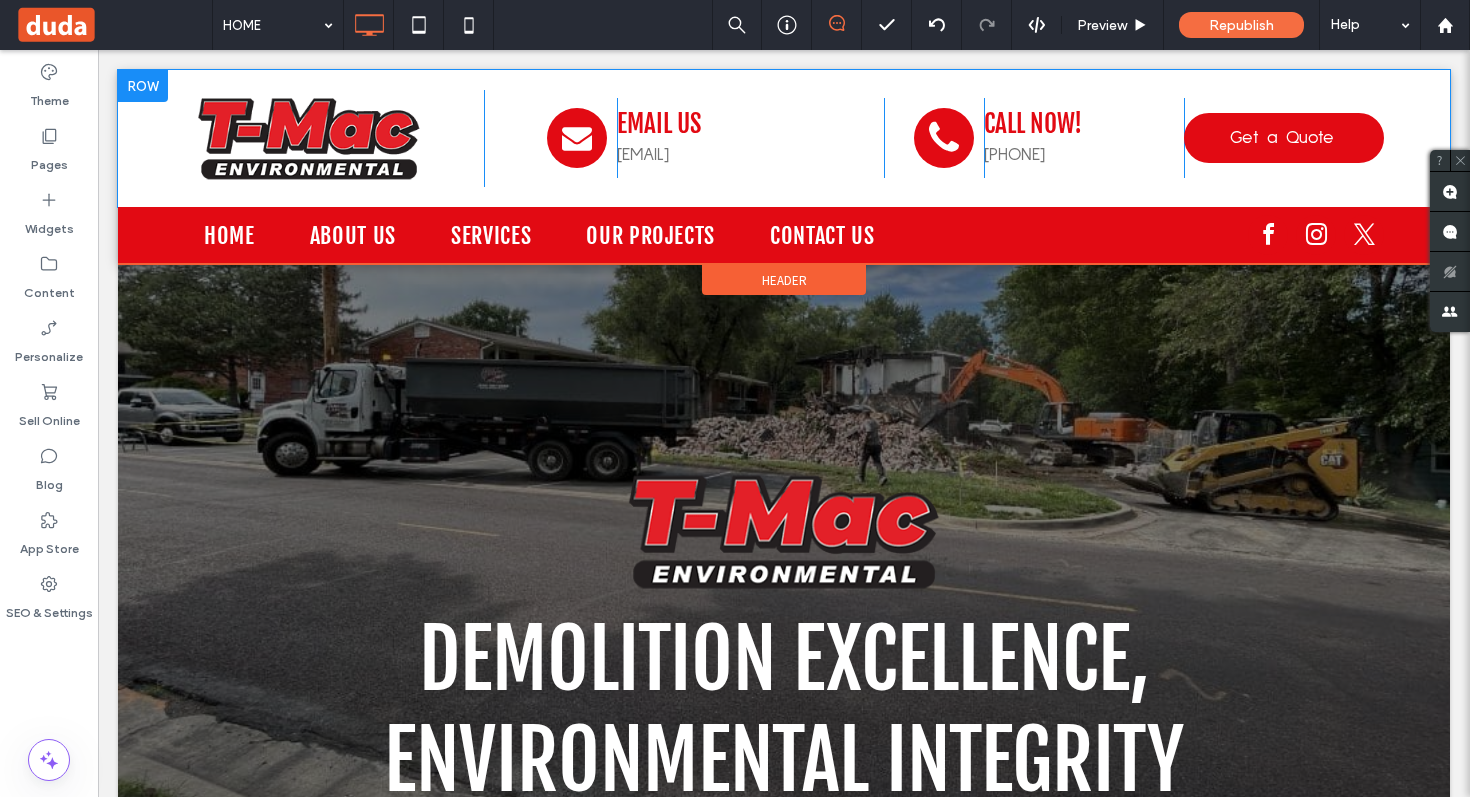 click on "Click To Paste" at bounding box center [334, 138] 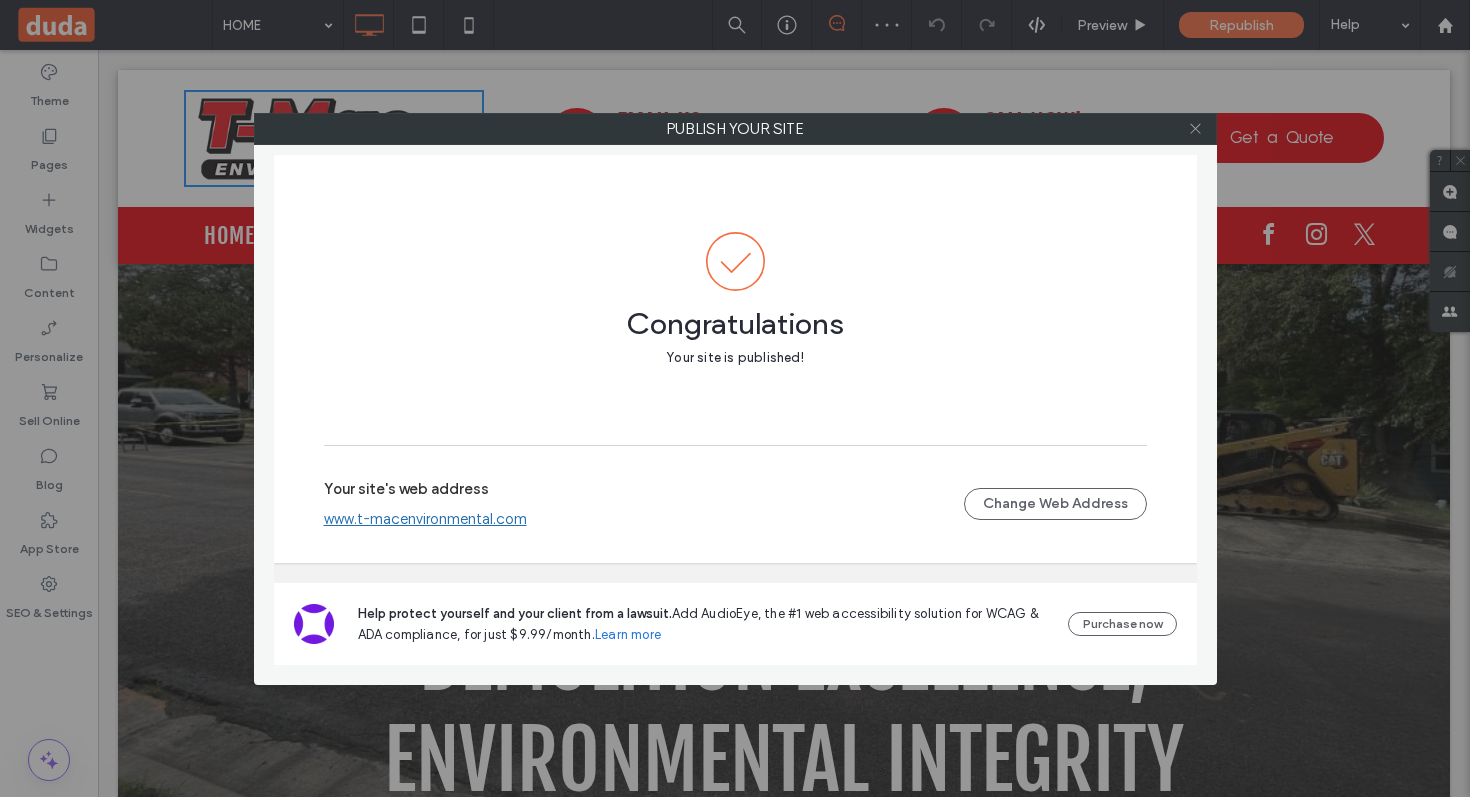 click 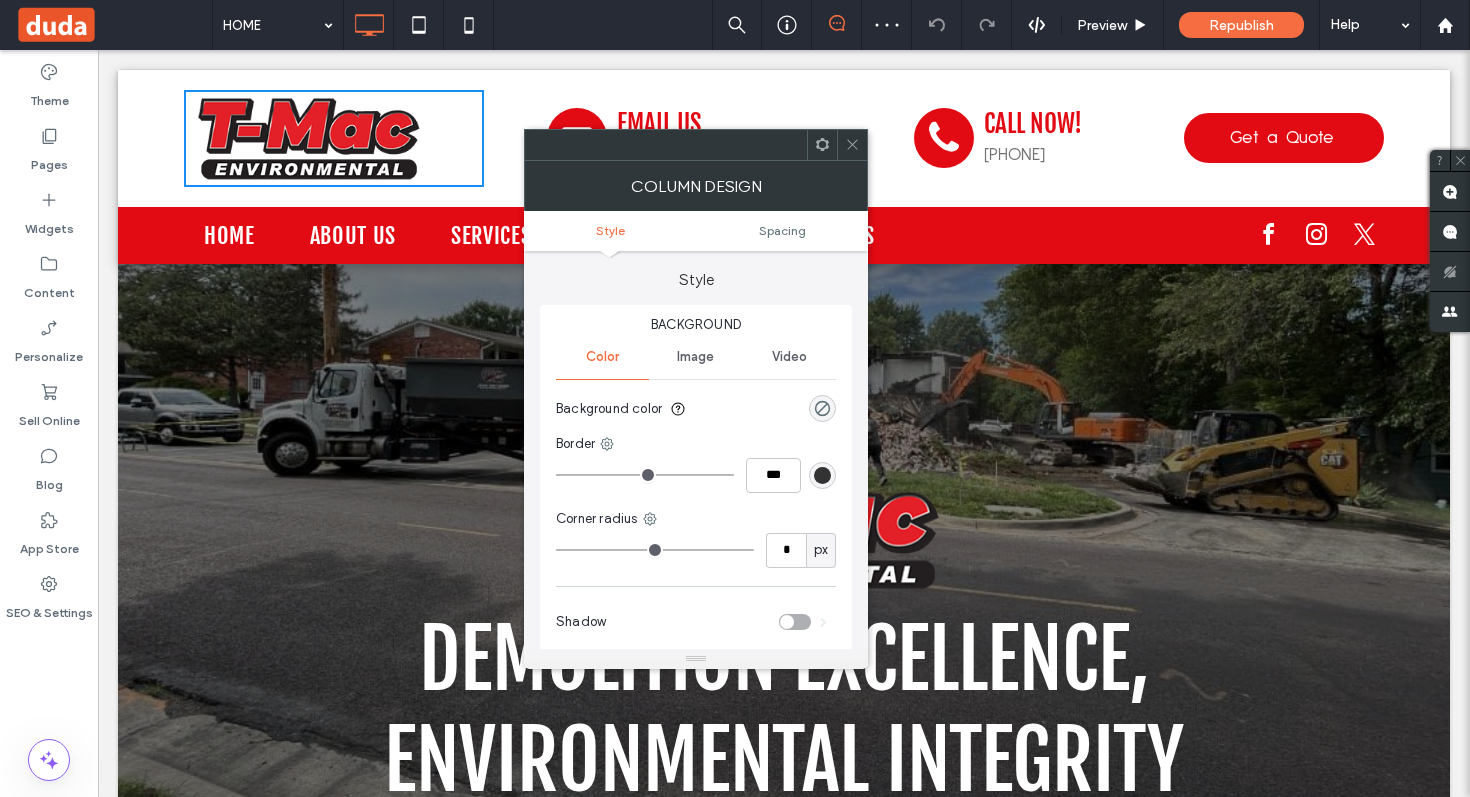 click 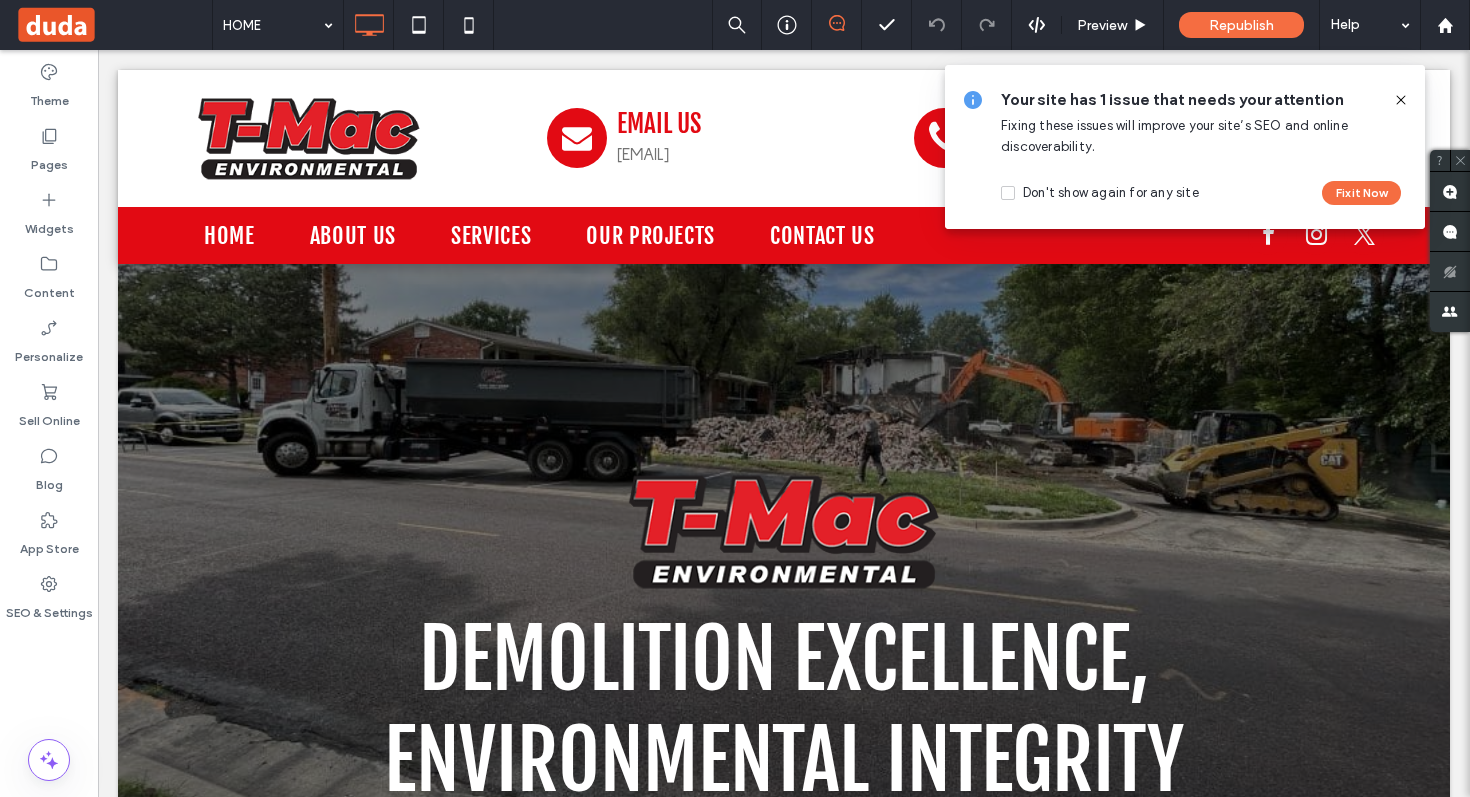 click on "Your site has 1 issue that needs your attention Fixing these issues will improve your site’s SEO and online discoverability. Don't show again for any site Fix it Now" at bounding box center [1185, 147] 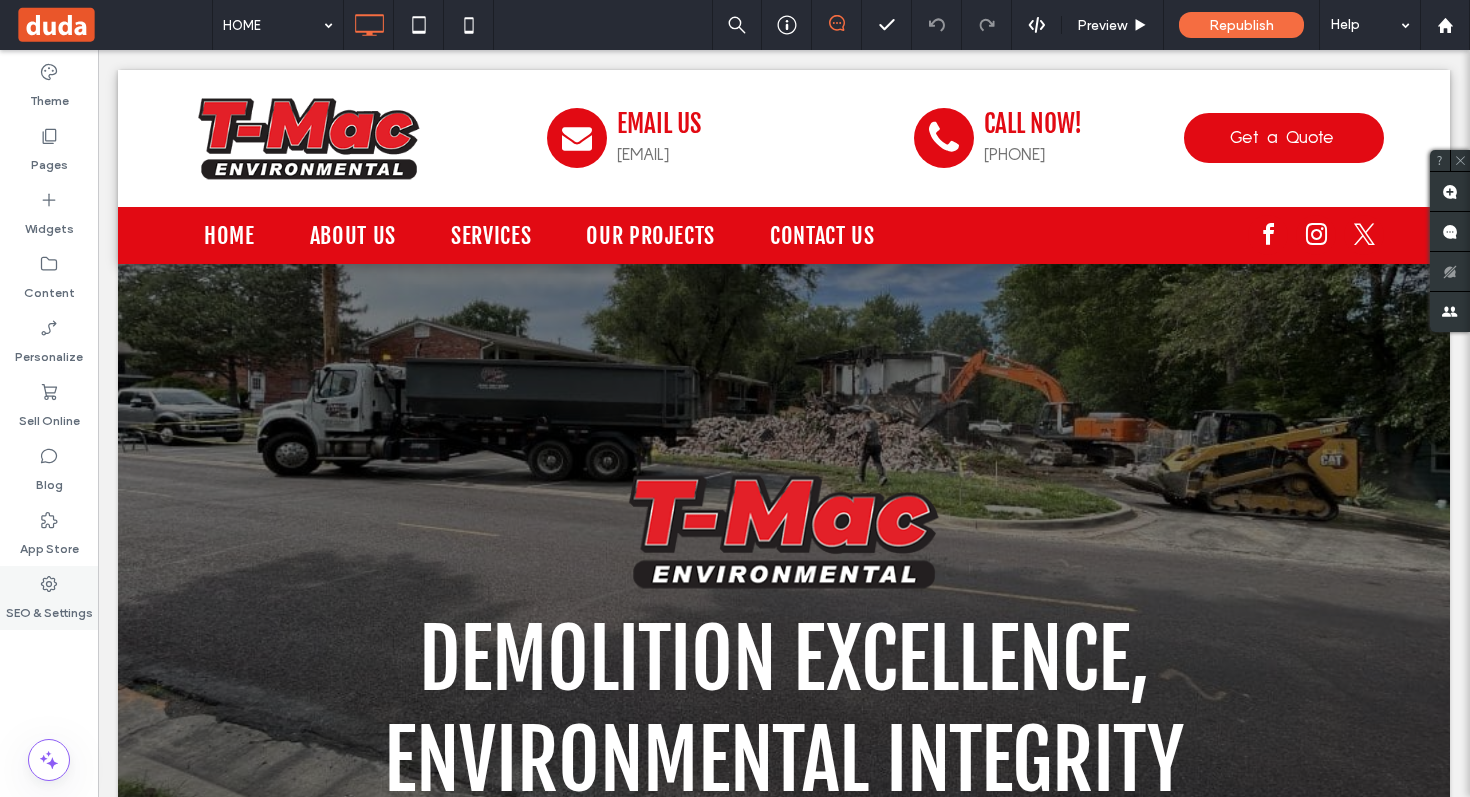 click on "SEO & Settings" at bounding box center [49, 608] 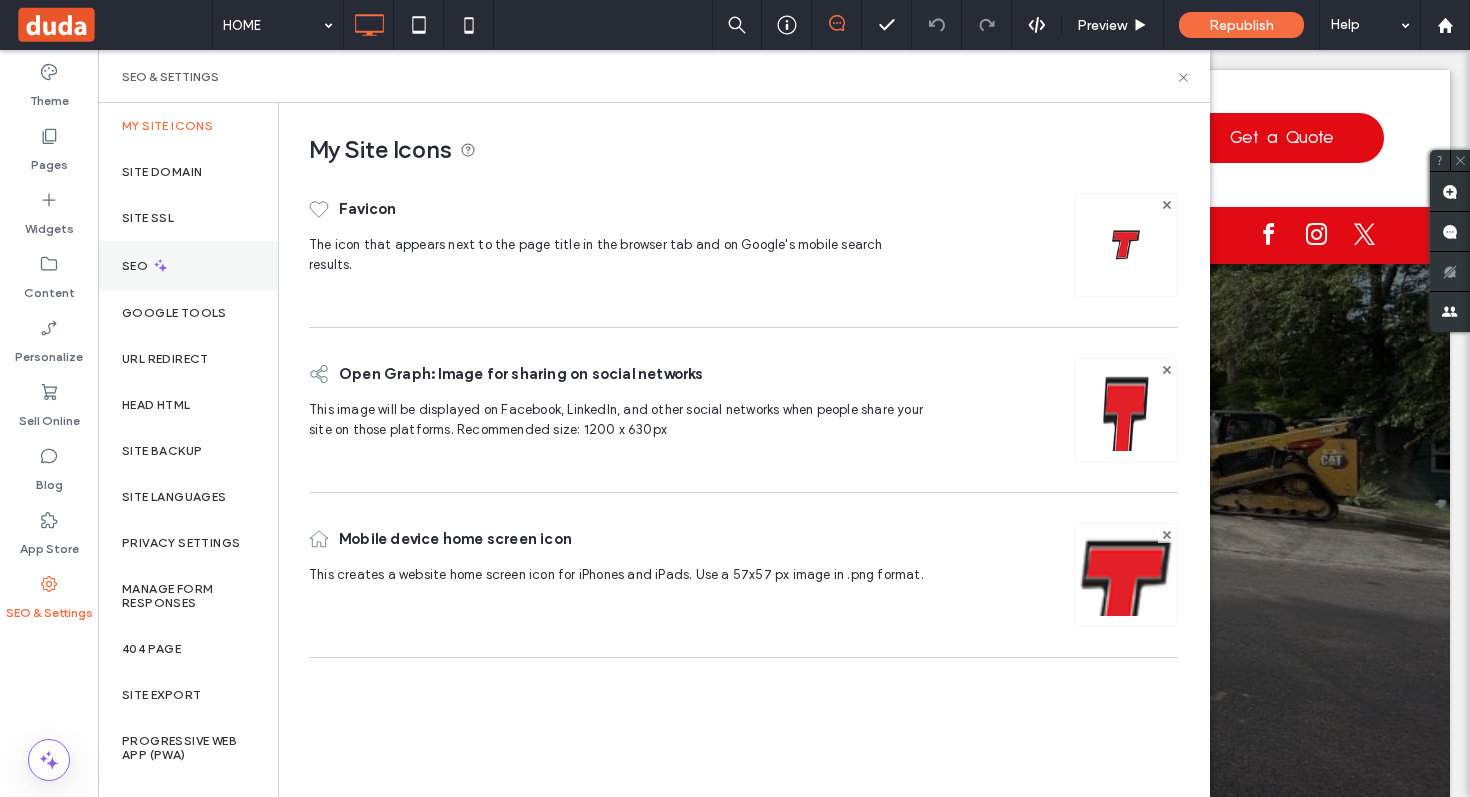 click on "SEO" at bounding box center (188, 265) 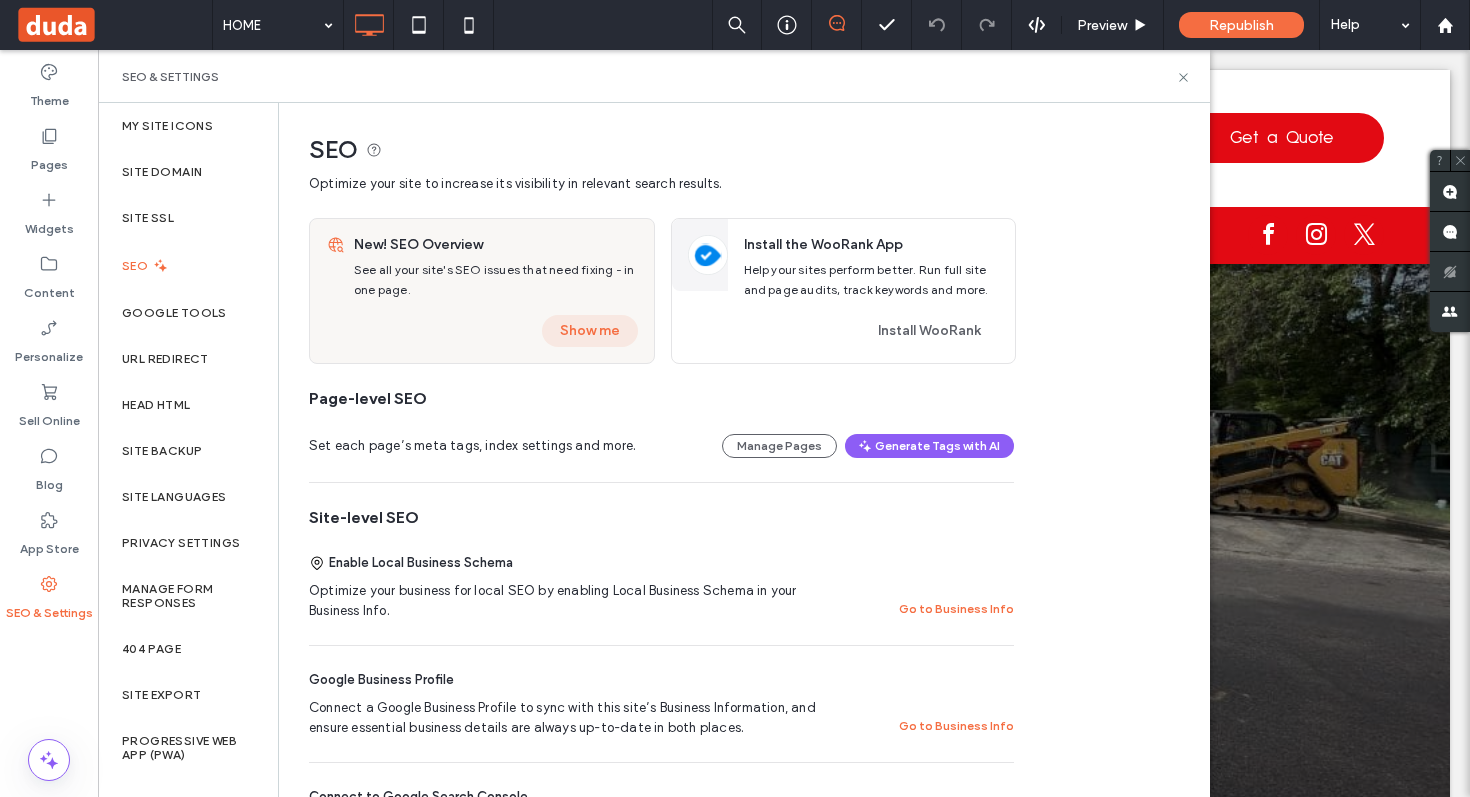 click on "Show me" at bounding box center [590, 331] 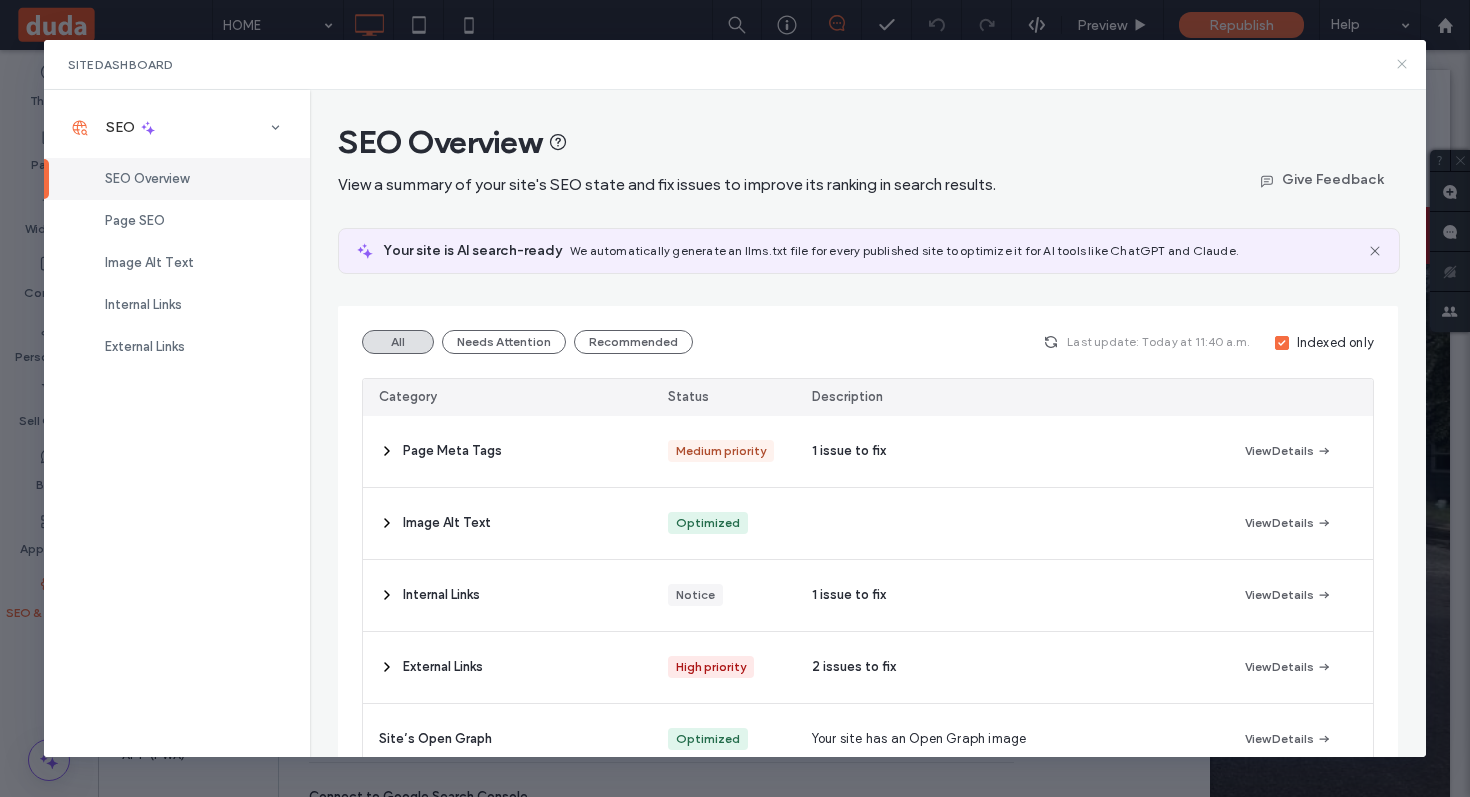 click 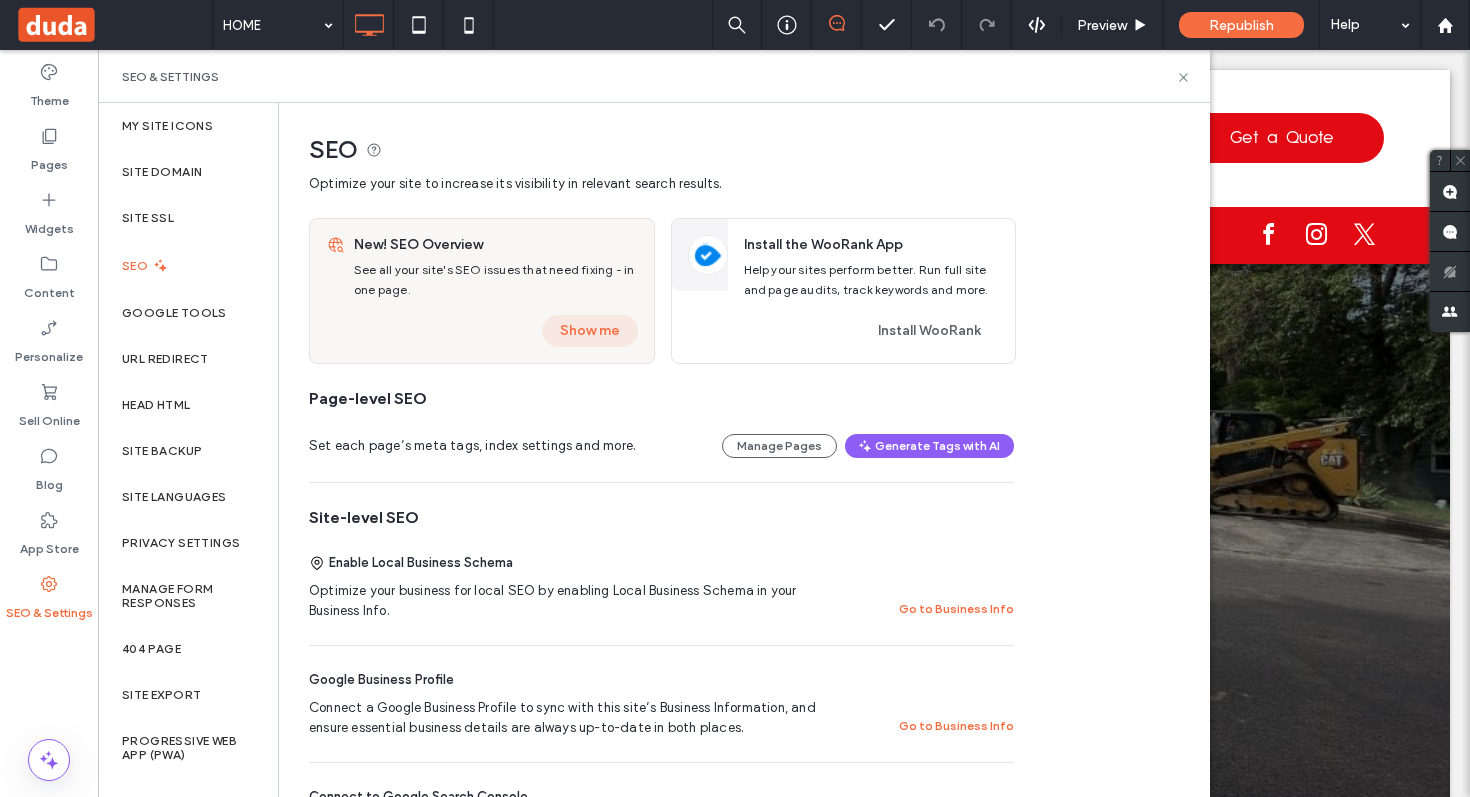 click on "Show me" at bounding box center (590, 331) 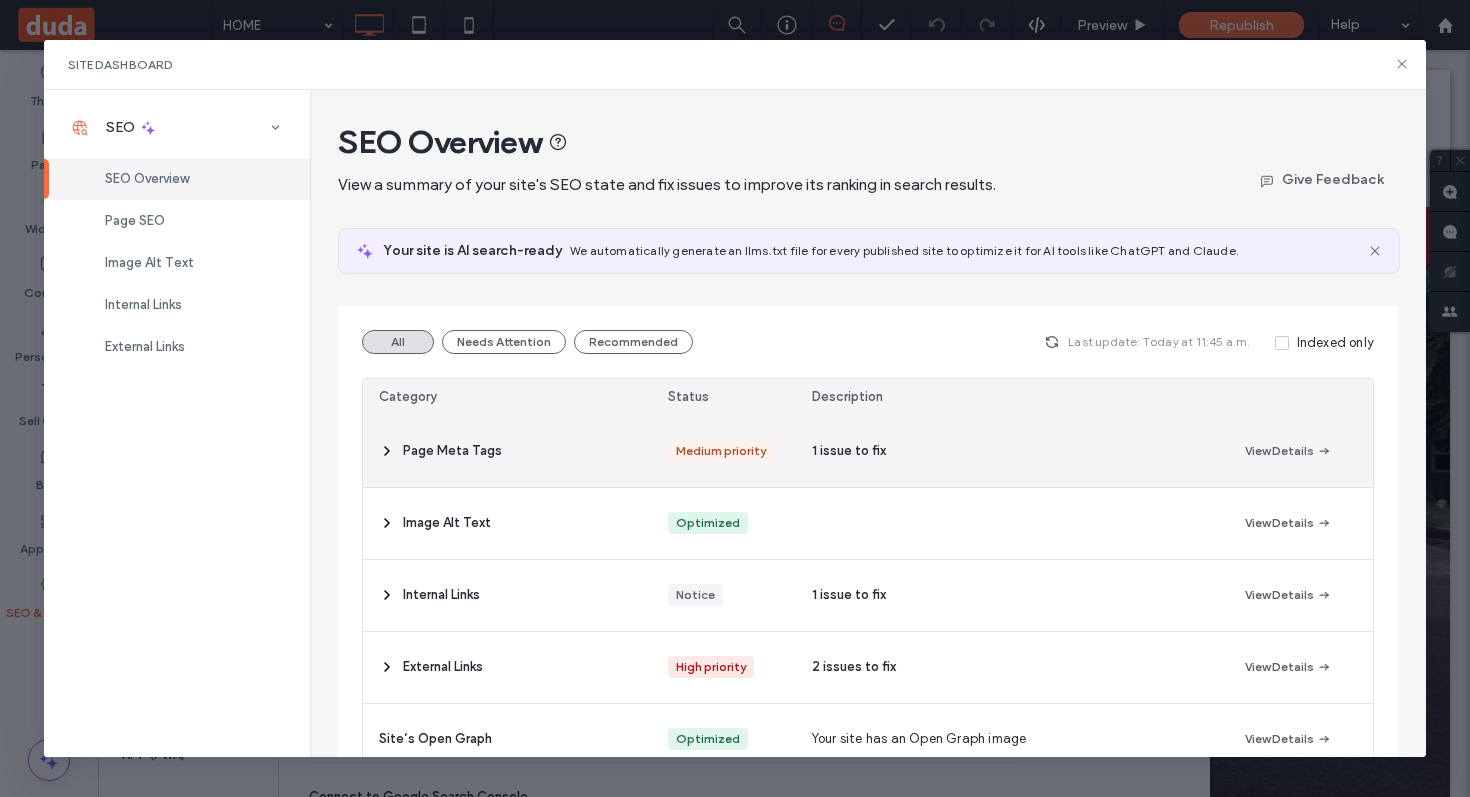 click on "1 issue to fix" at bounding box center (849, 451) 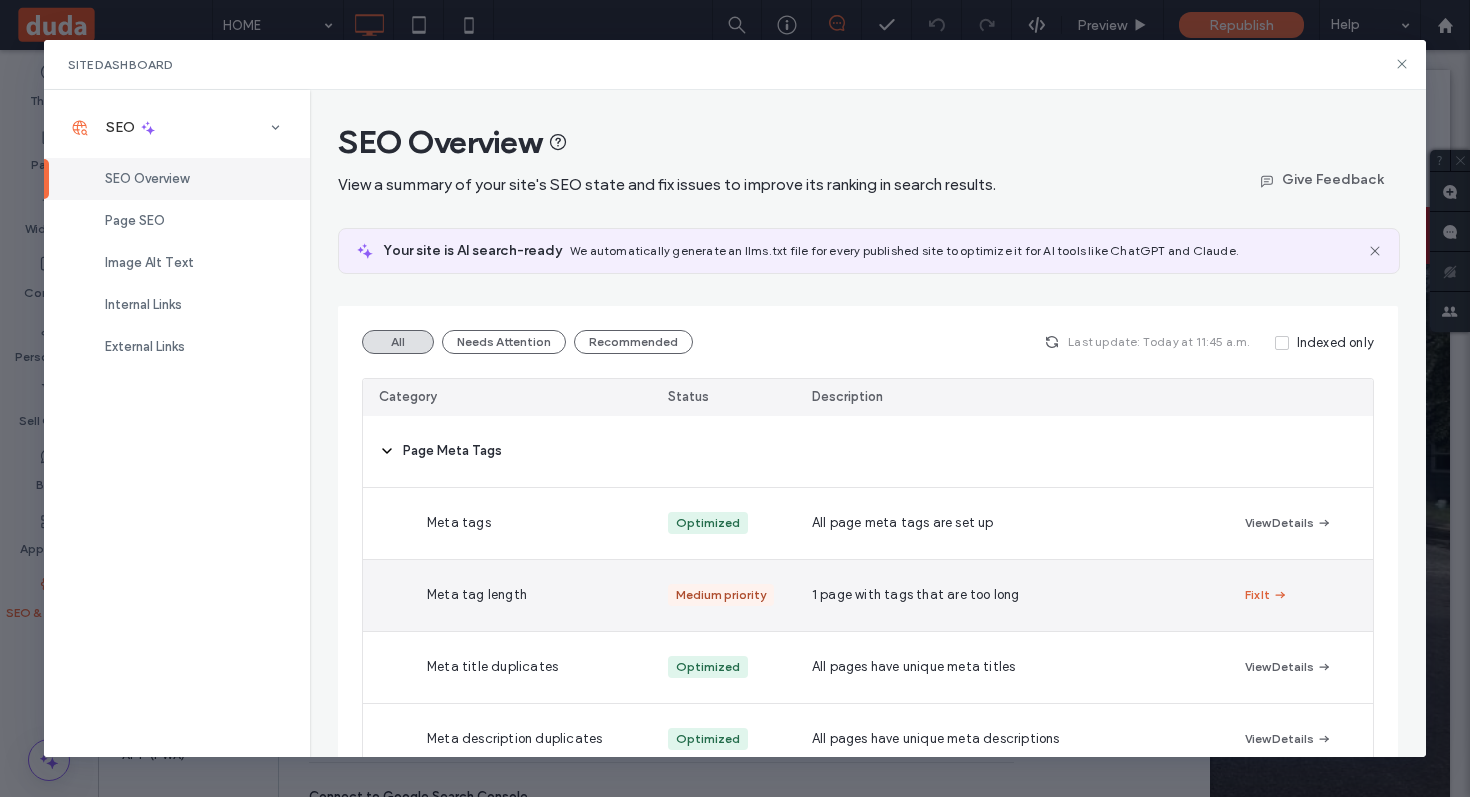 click at bounding box center [1279, 595] 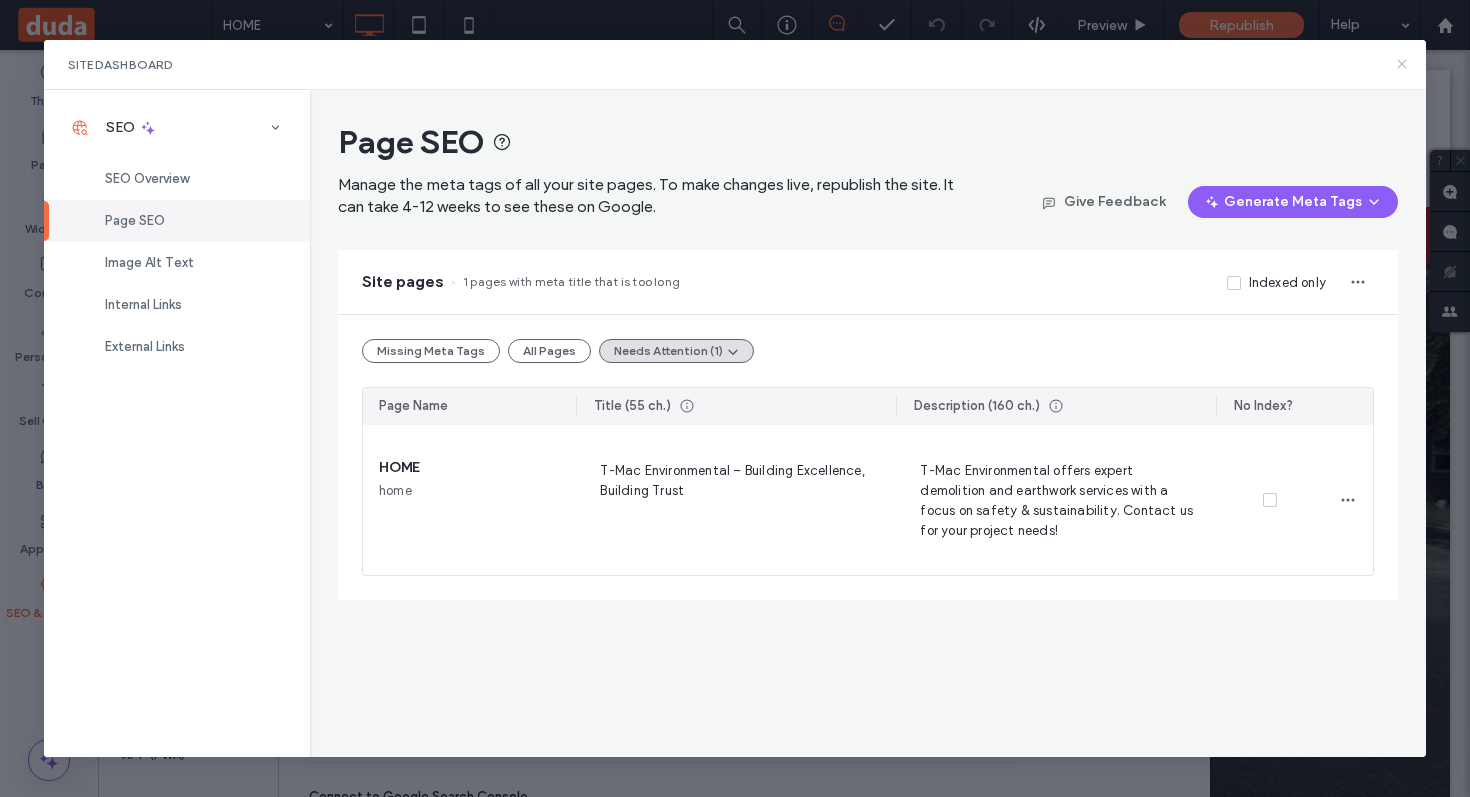 click 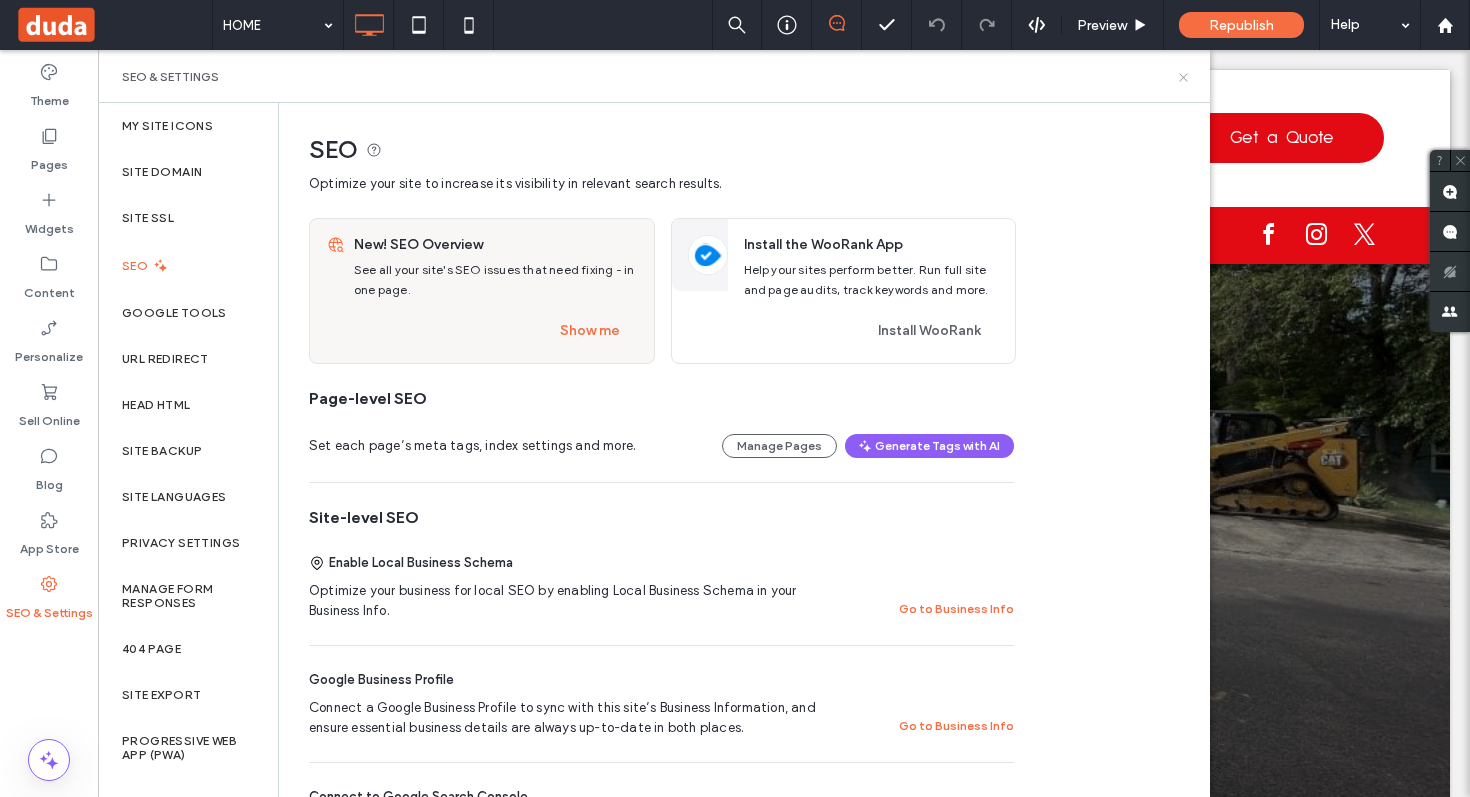 click 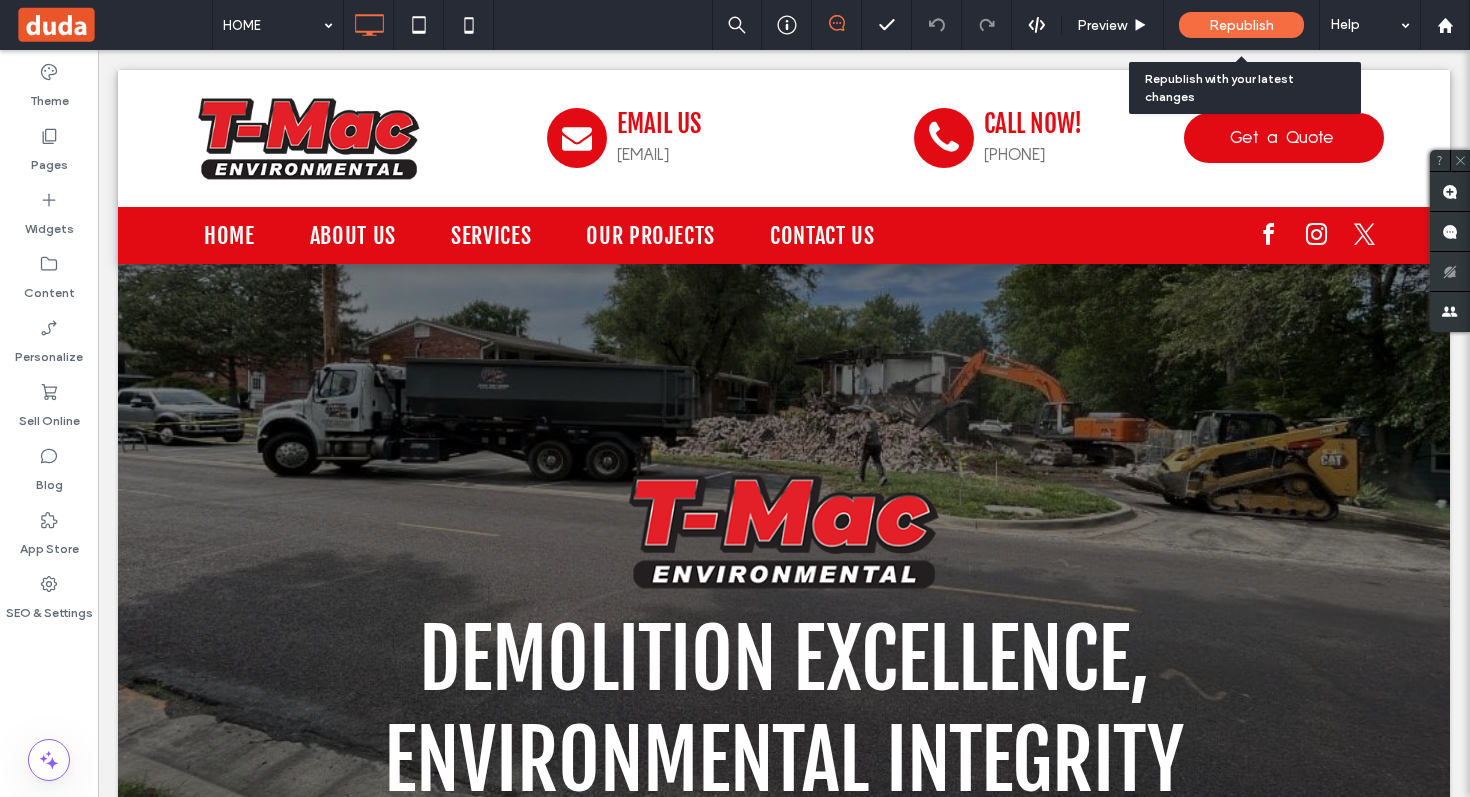 click on "Republish" at bounding box center (1241, 25) 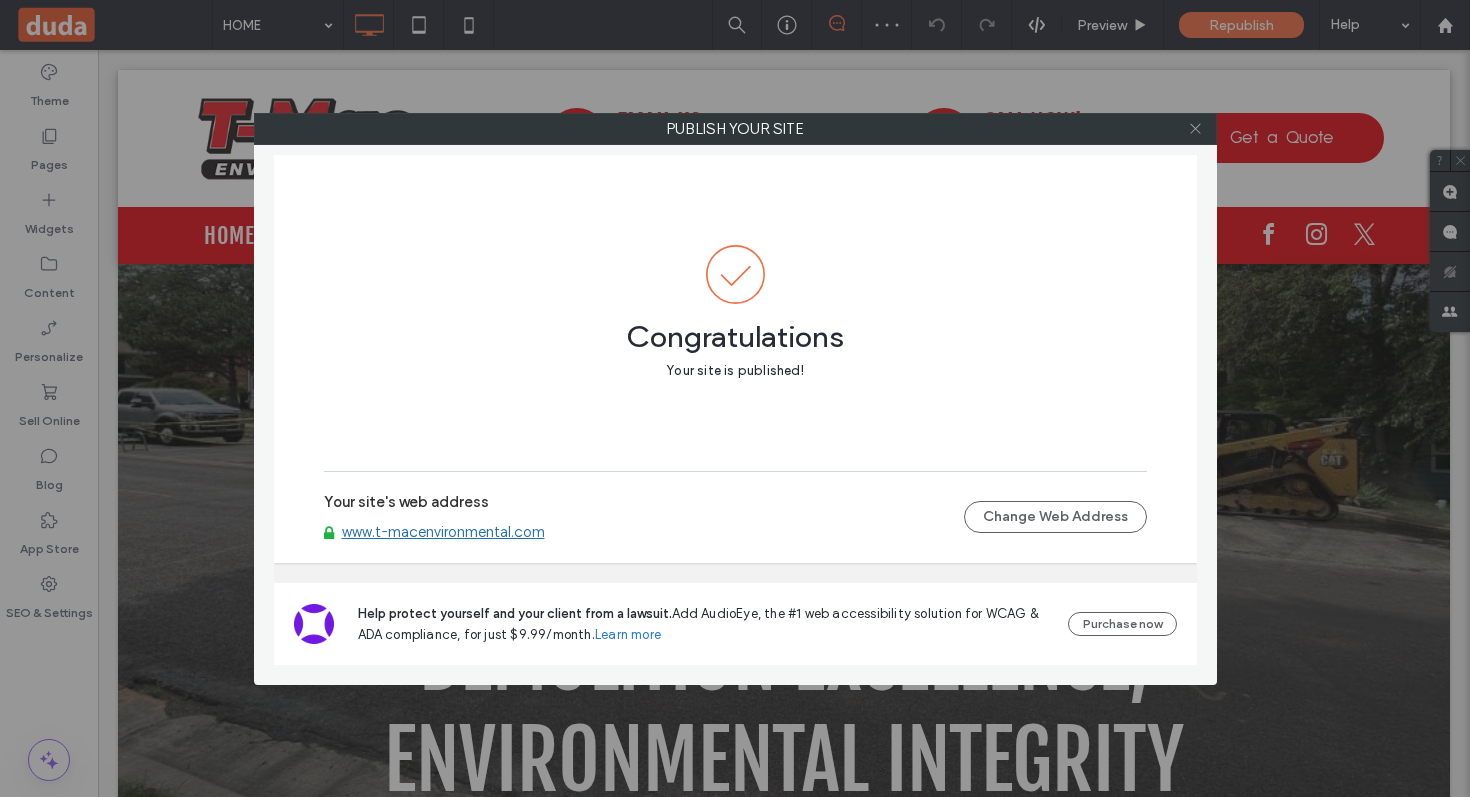 click 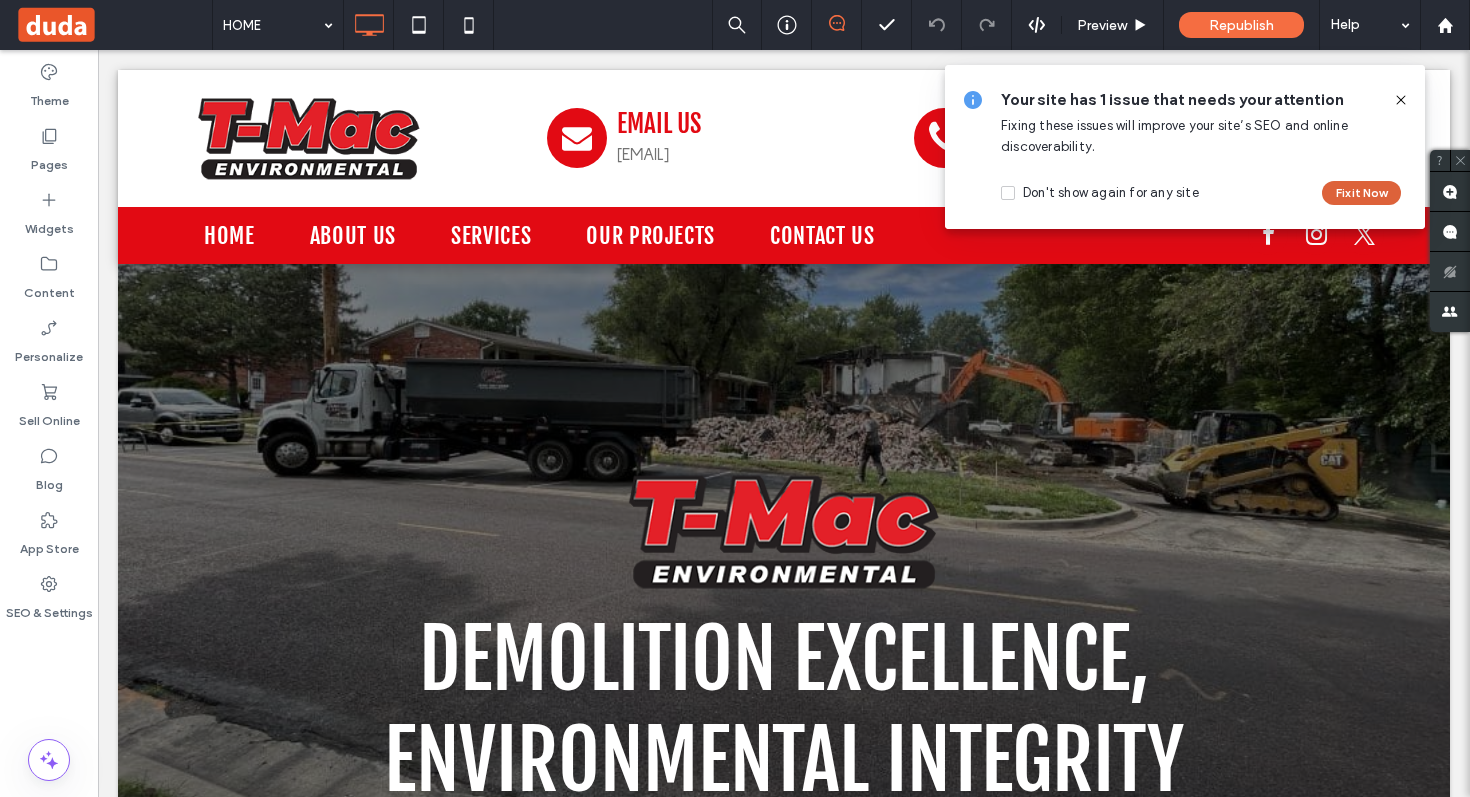 click on "Fix it Now" at bounding box center [1361, 193] 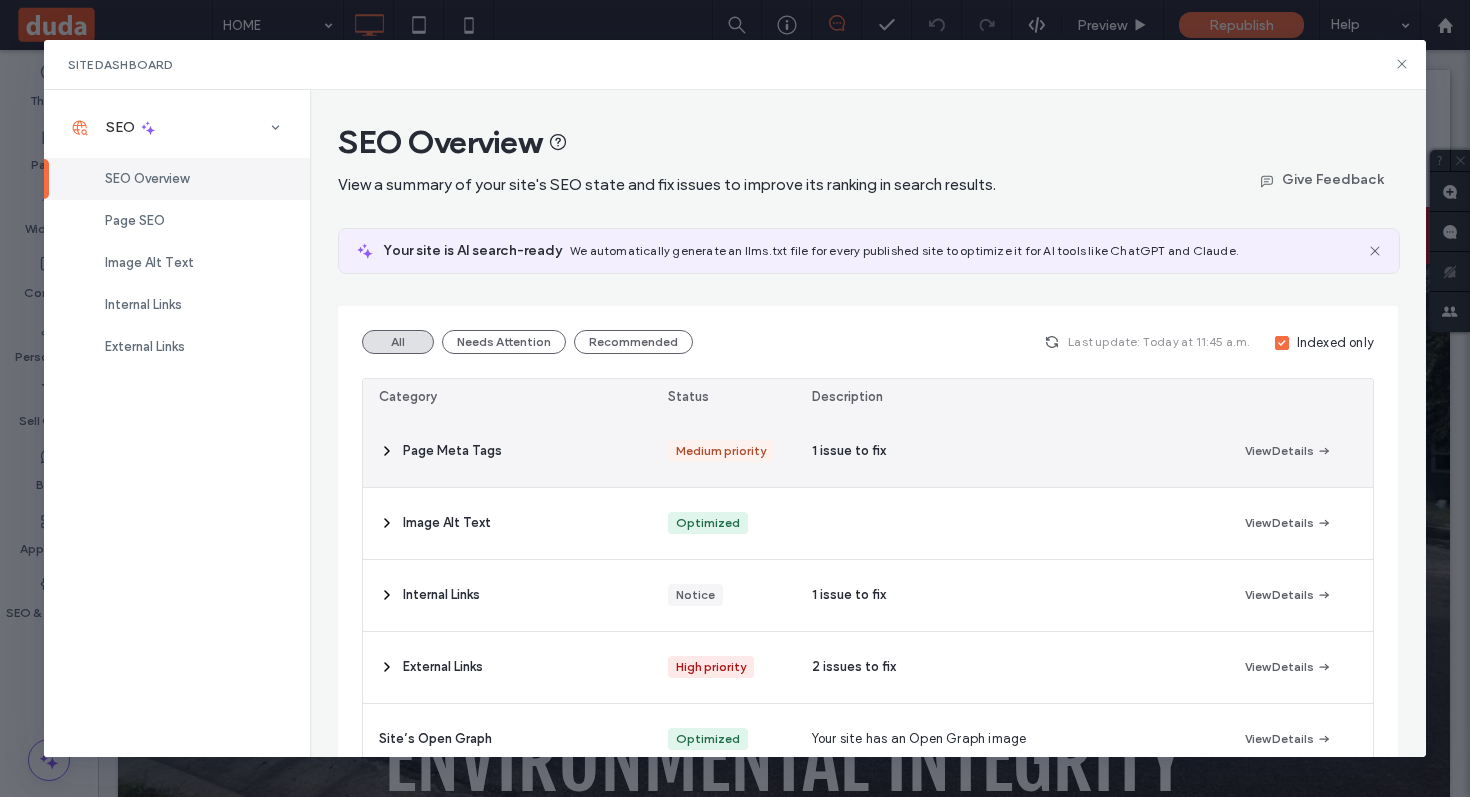 click on "1 issue to fix" at bounding box center (1012, 451) 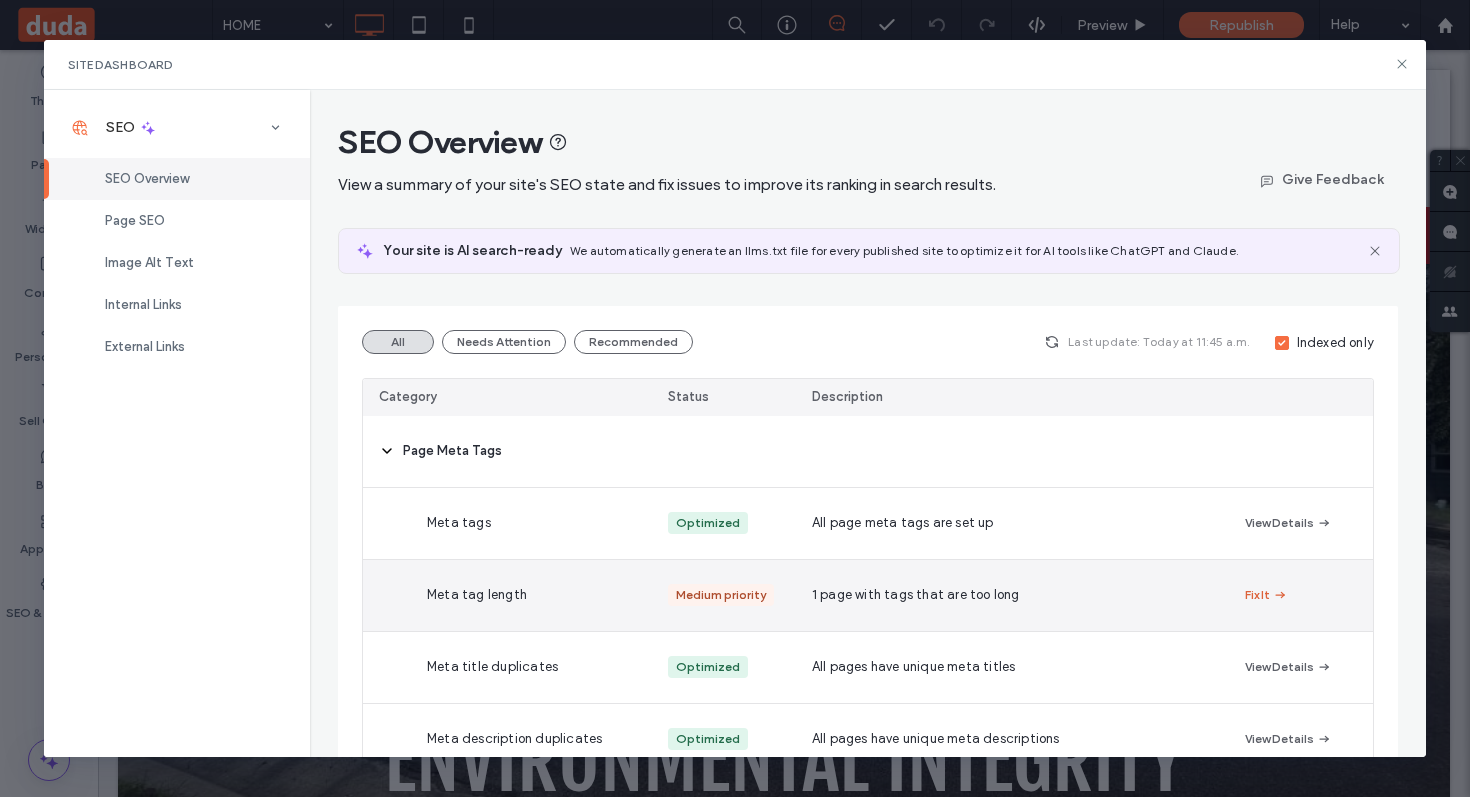 click on "Fix It" at bounding box center (1266, 595) 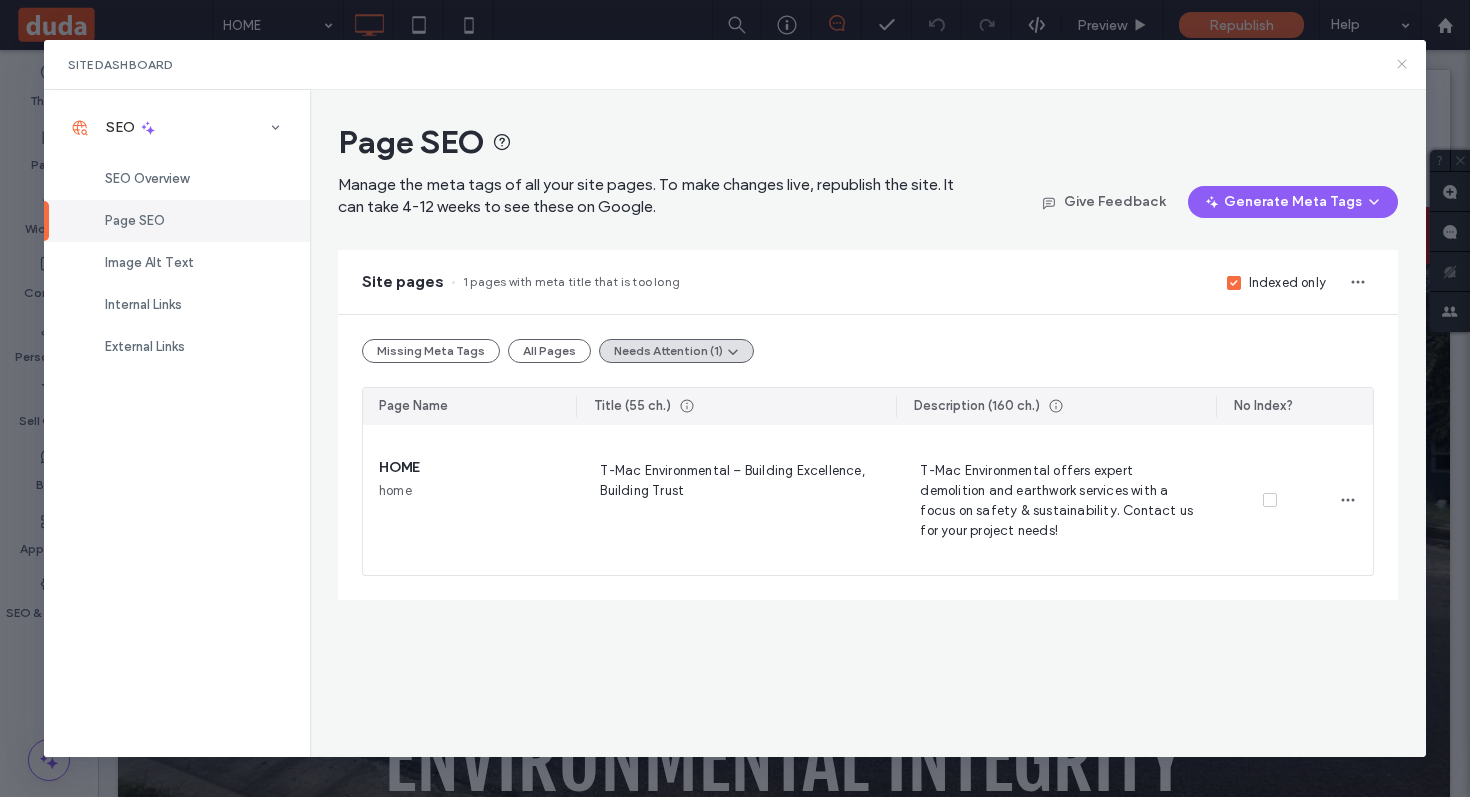 click 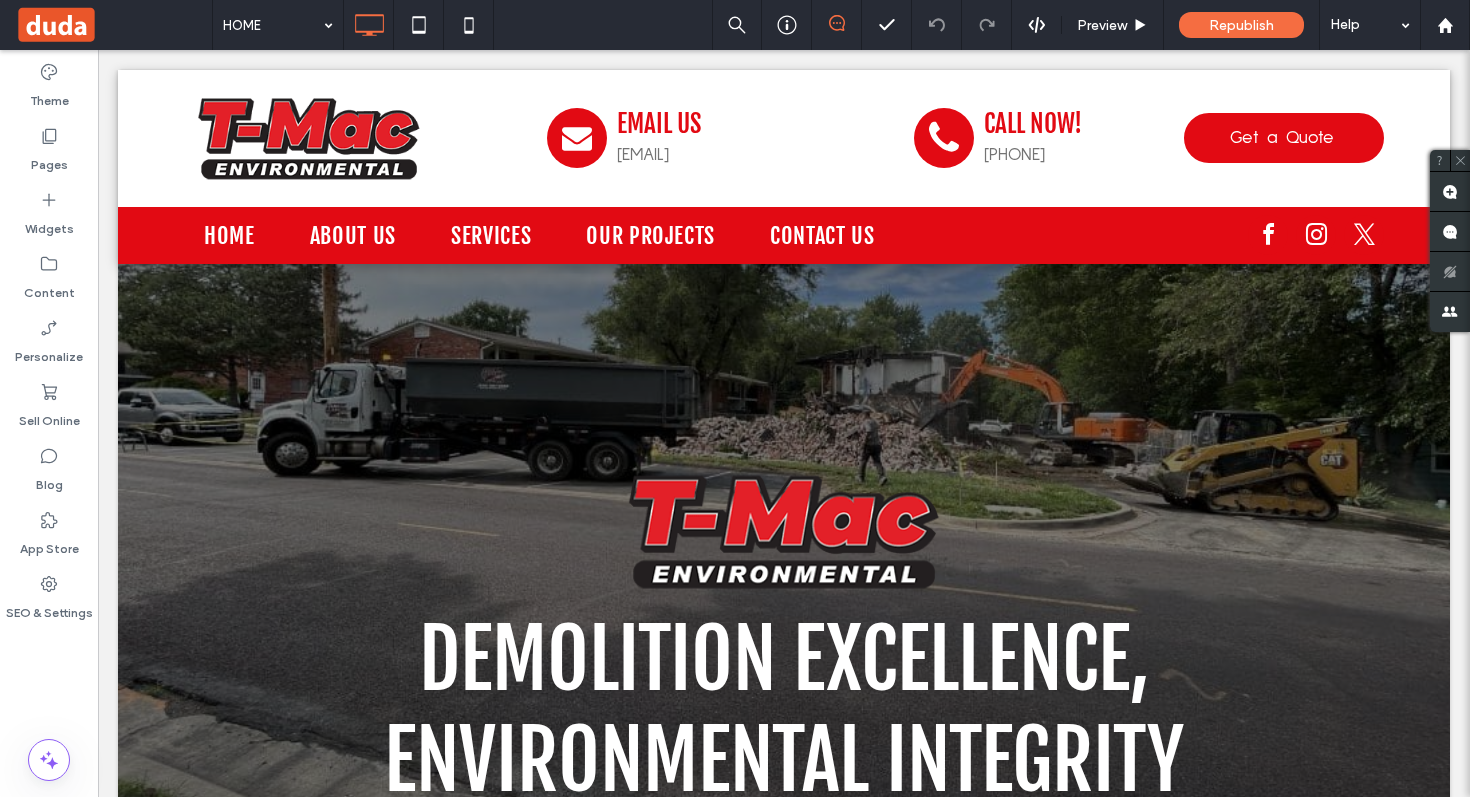 click at bounding box center [113, 25] 